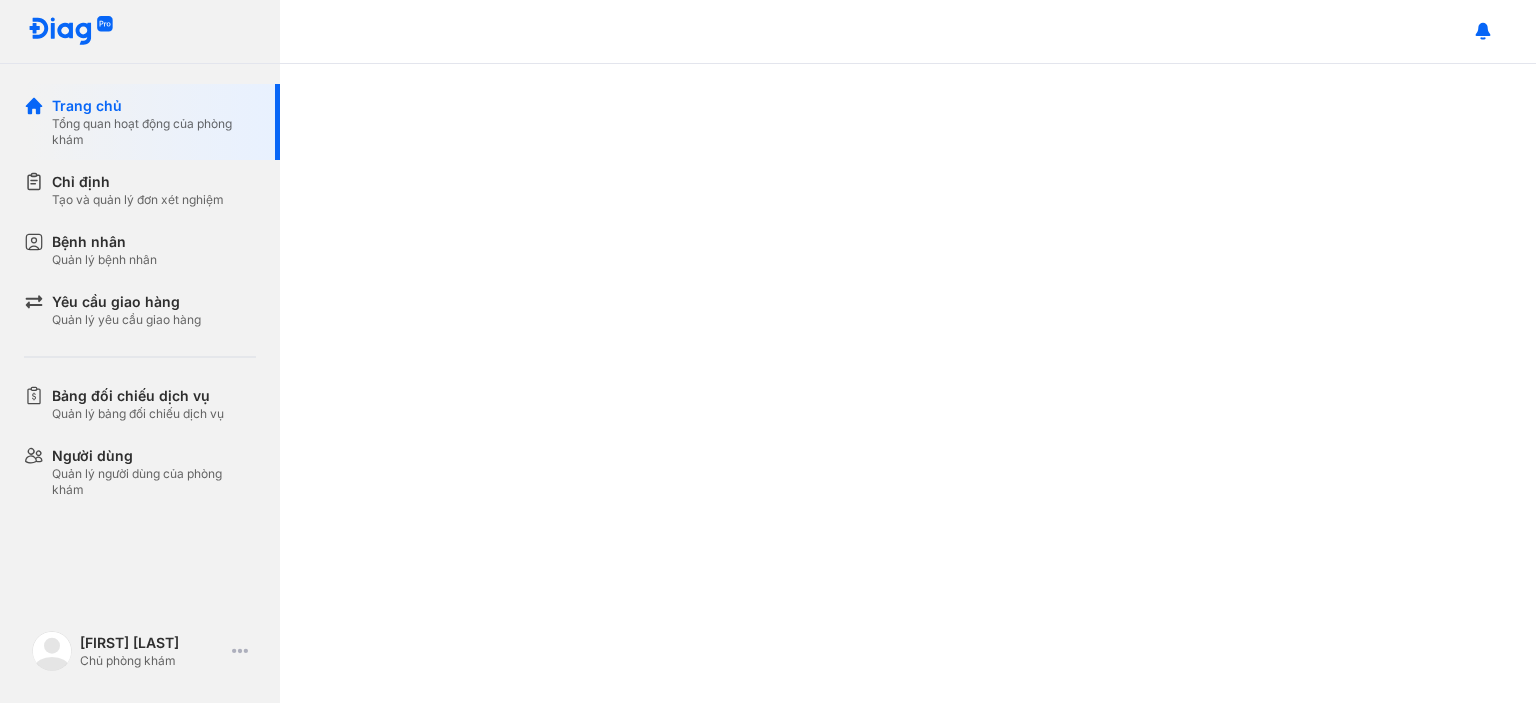 scroll, scrollTop: 0, scrollLeft: 0, axis: both 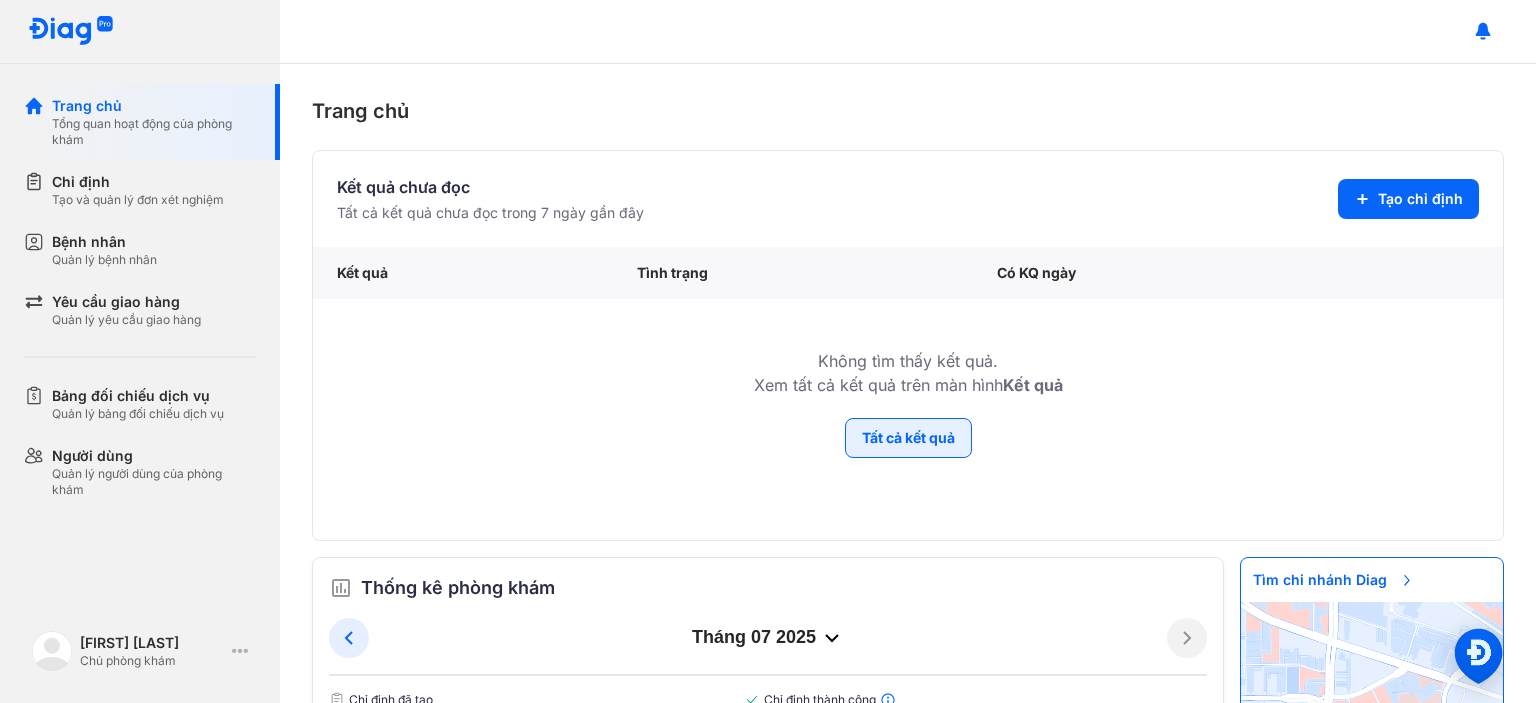 click on "Tất cả kết quả" at bounding box center [908, 438] 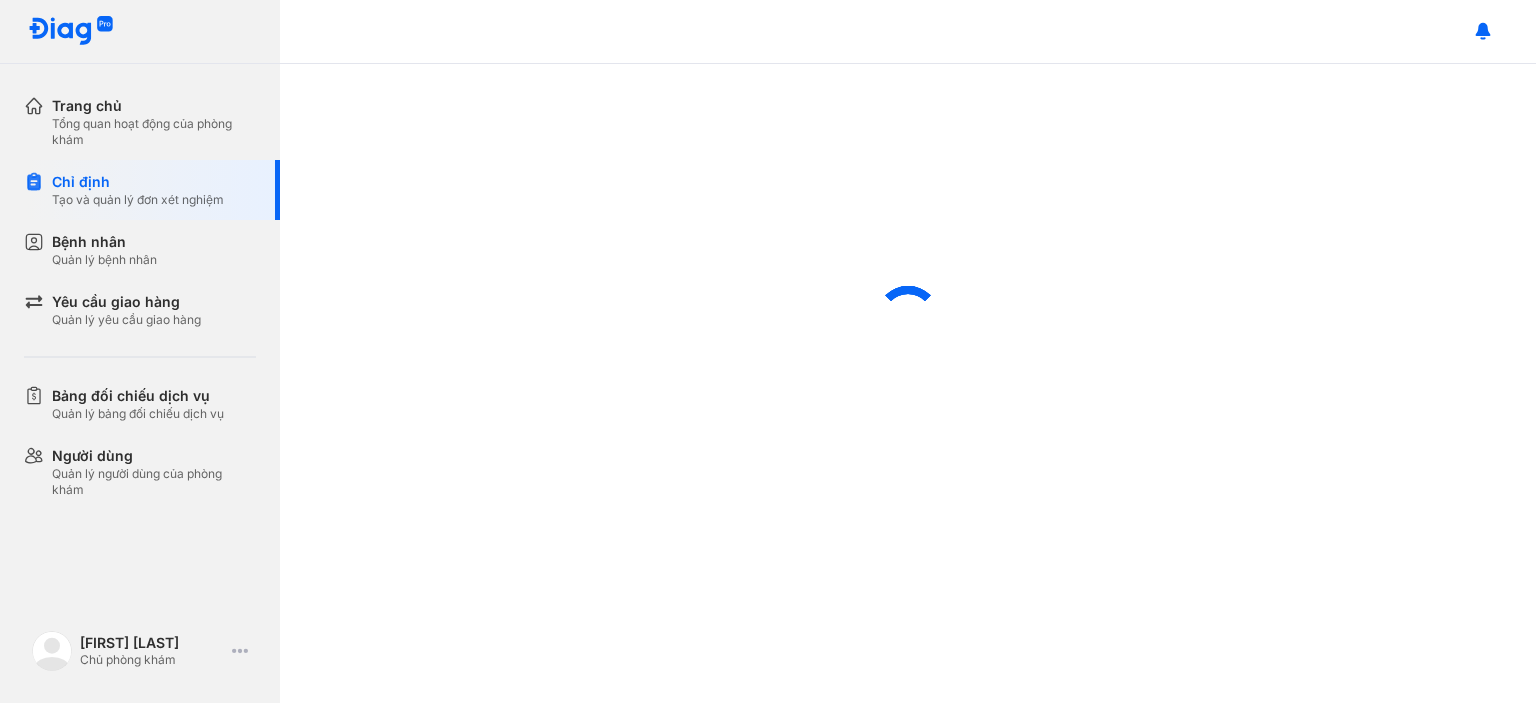 scroll, scrollTop: 0, scrollLeft: 0, axis: both 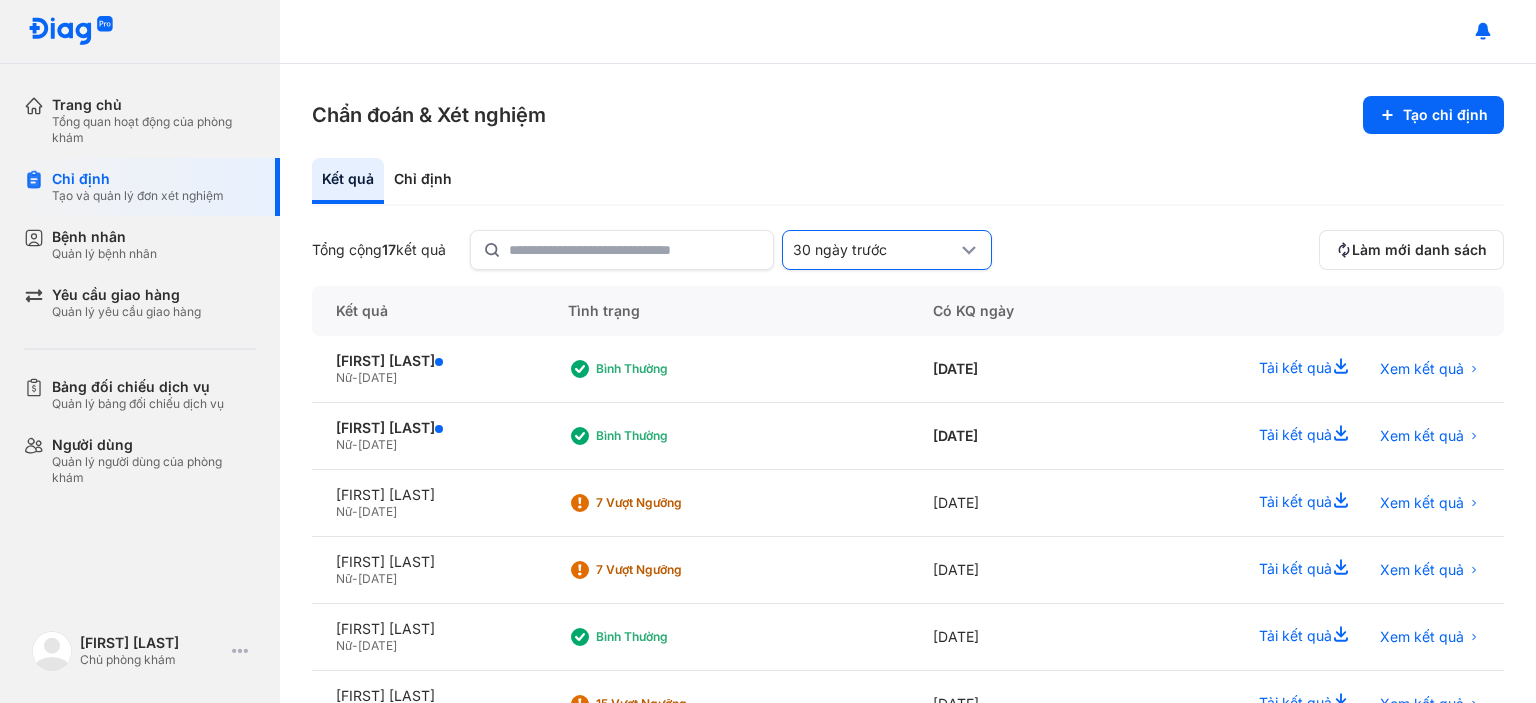 click 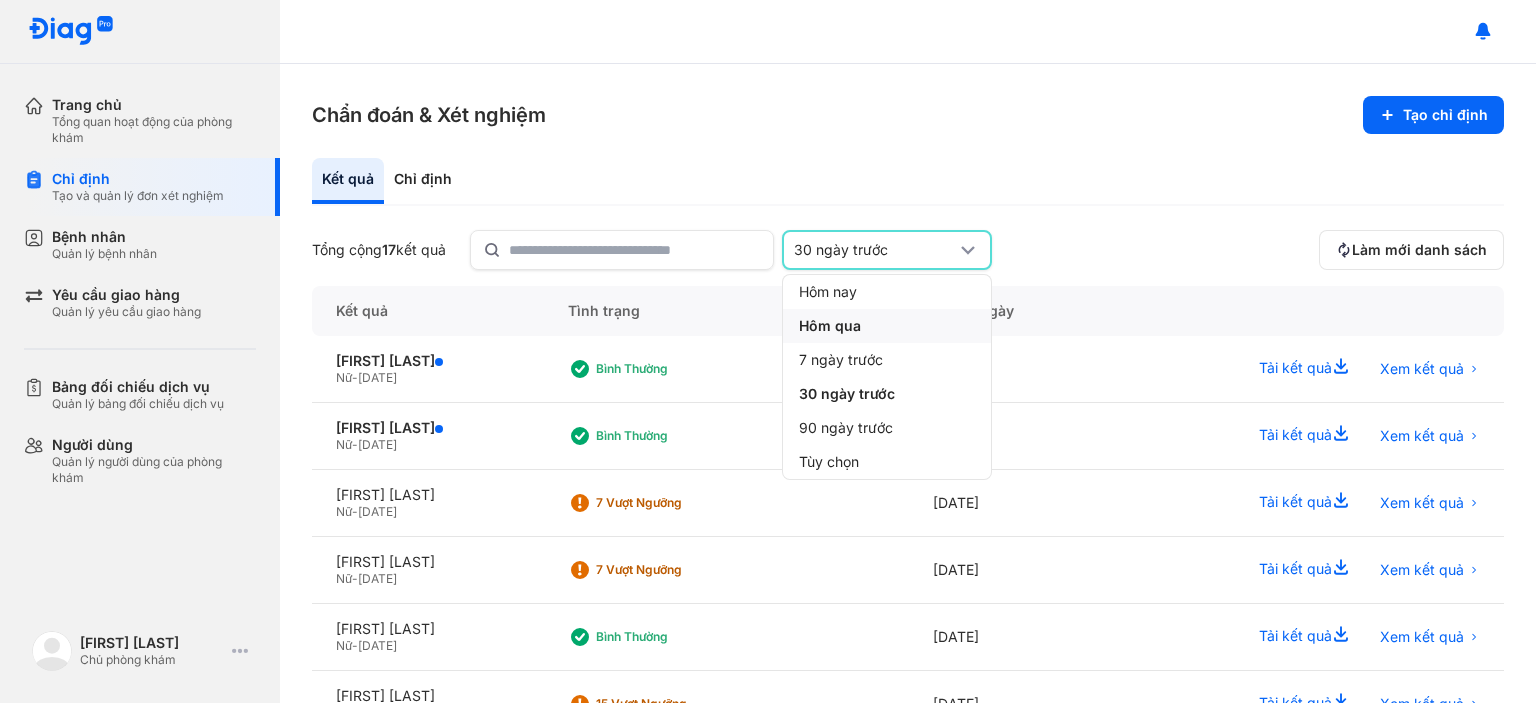 click on "Hôm qua" 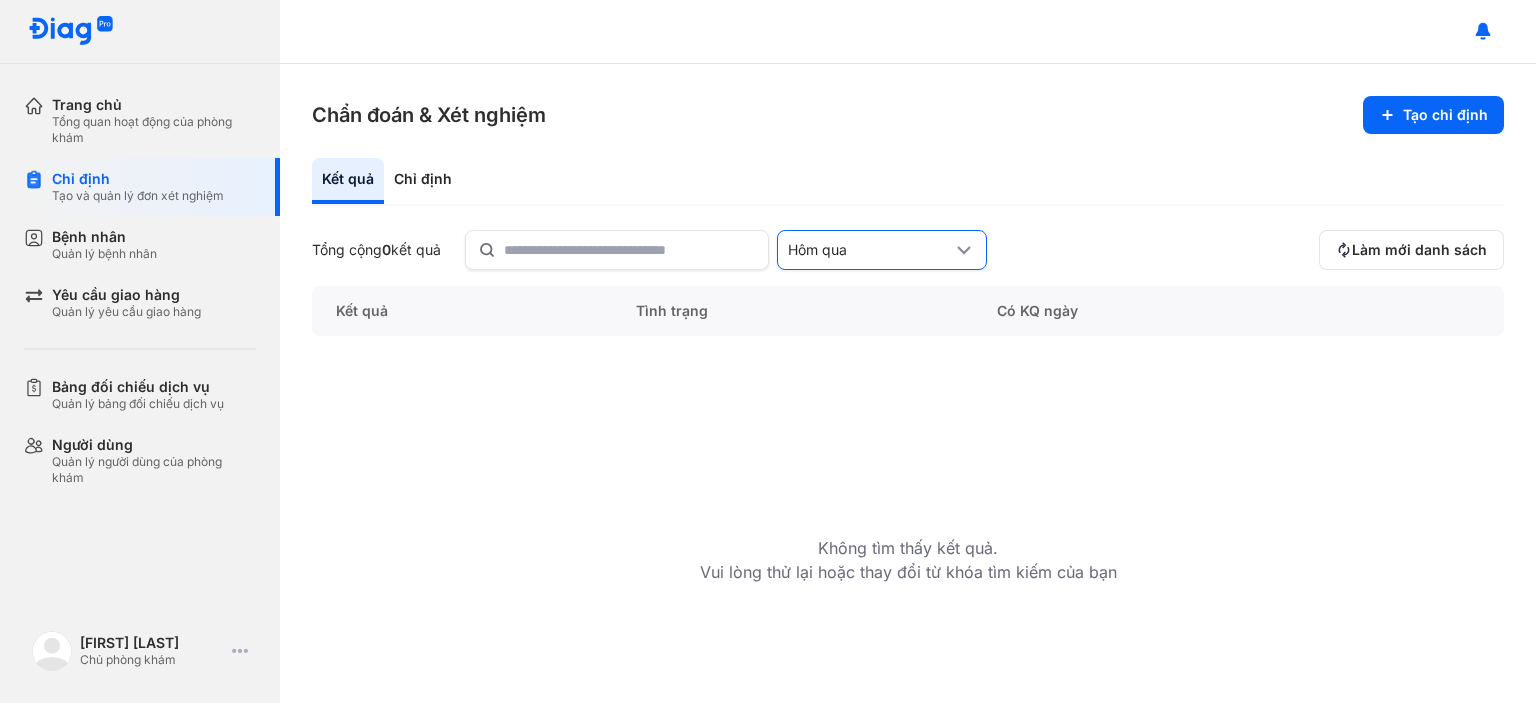 click 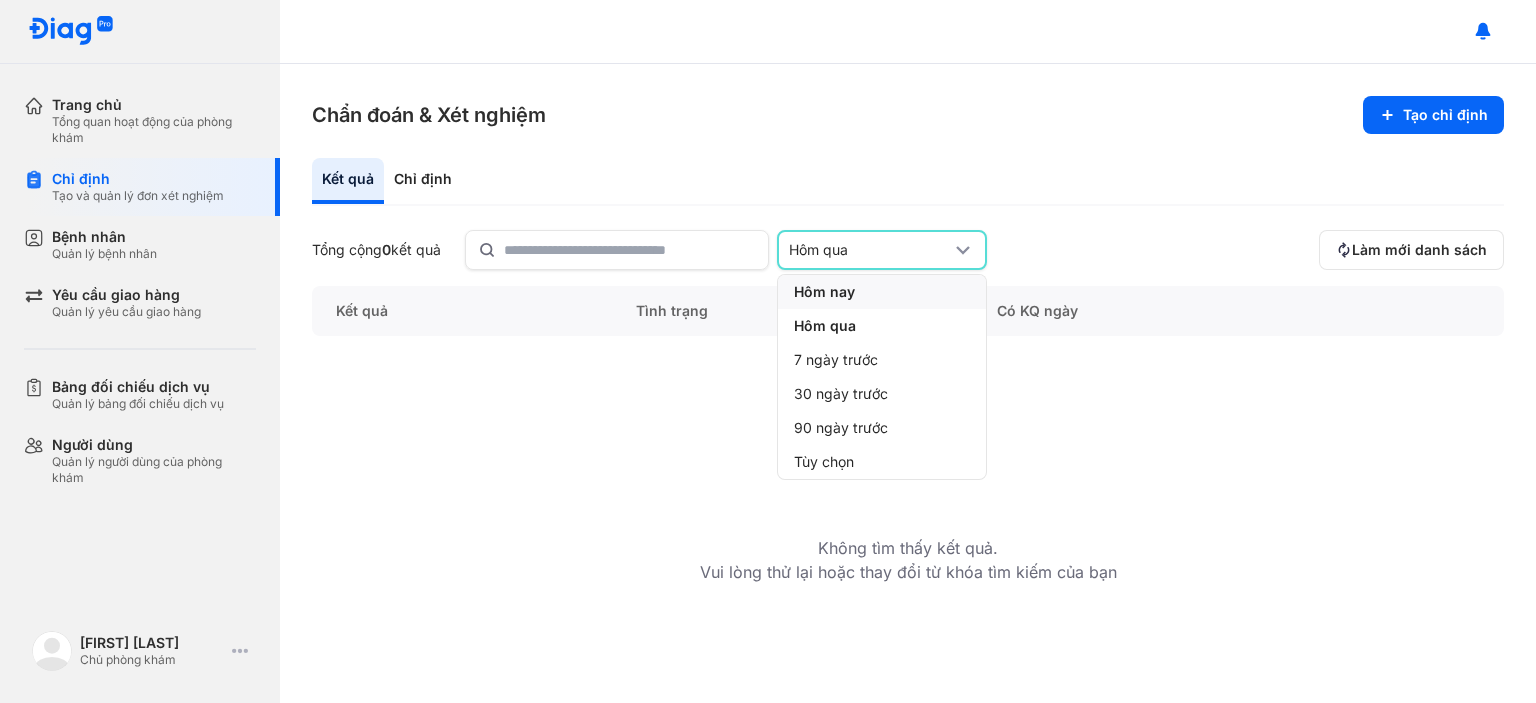 click on "Hôm nay" 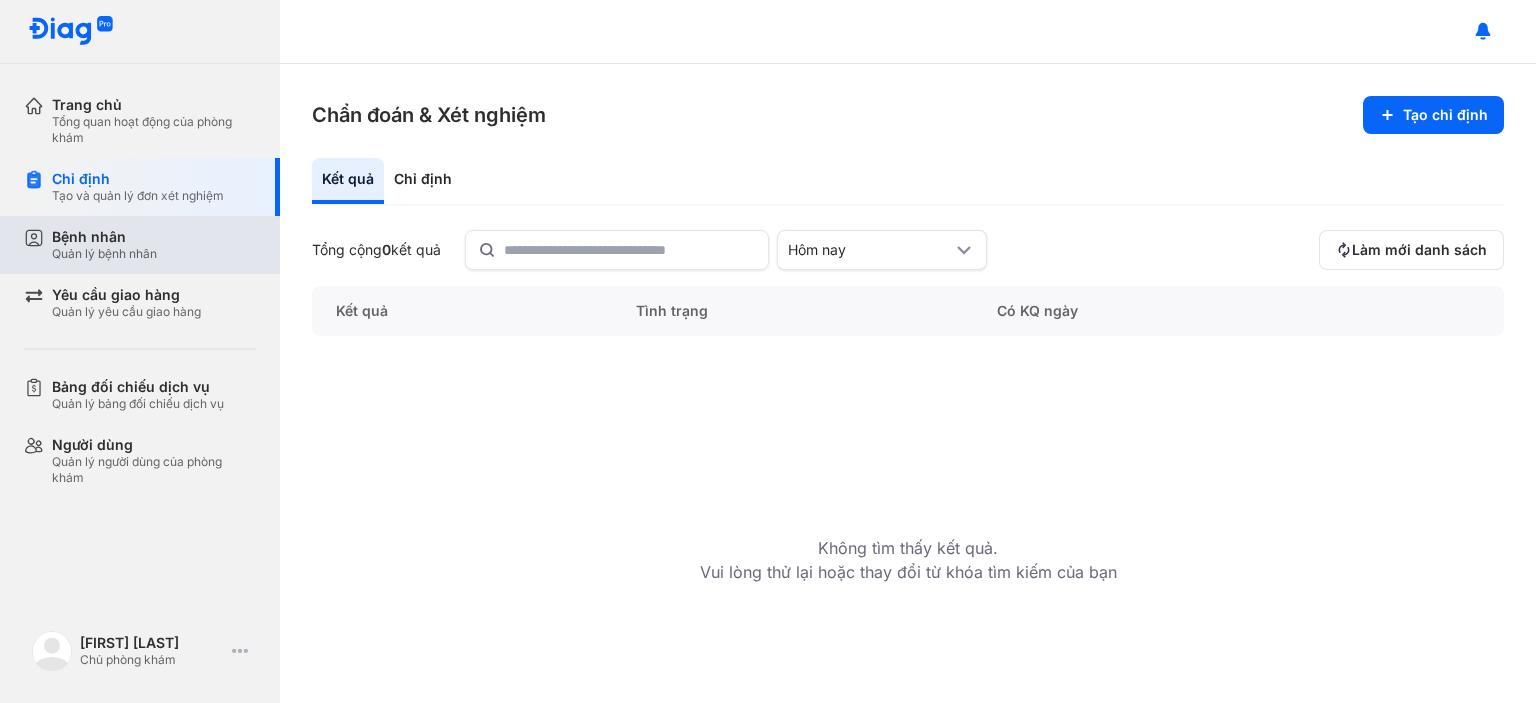 click on "Bệnh nhân" at bounding box center [104, 237] 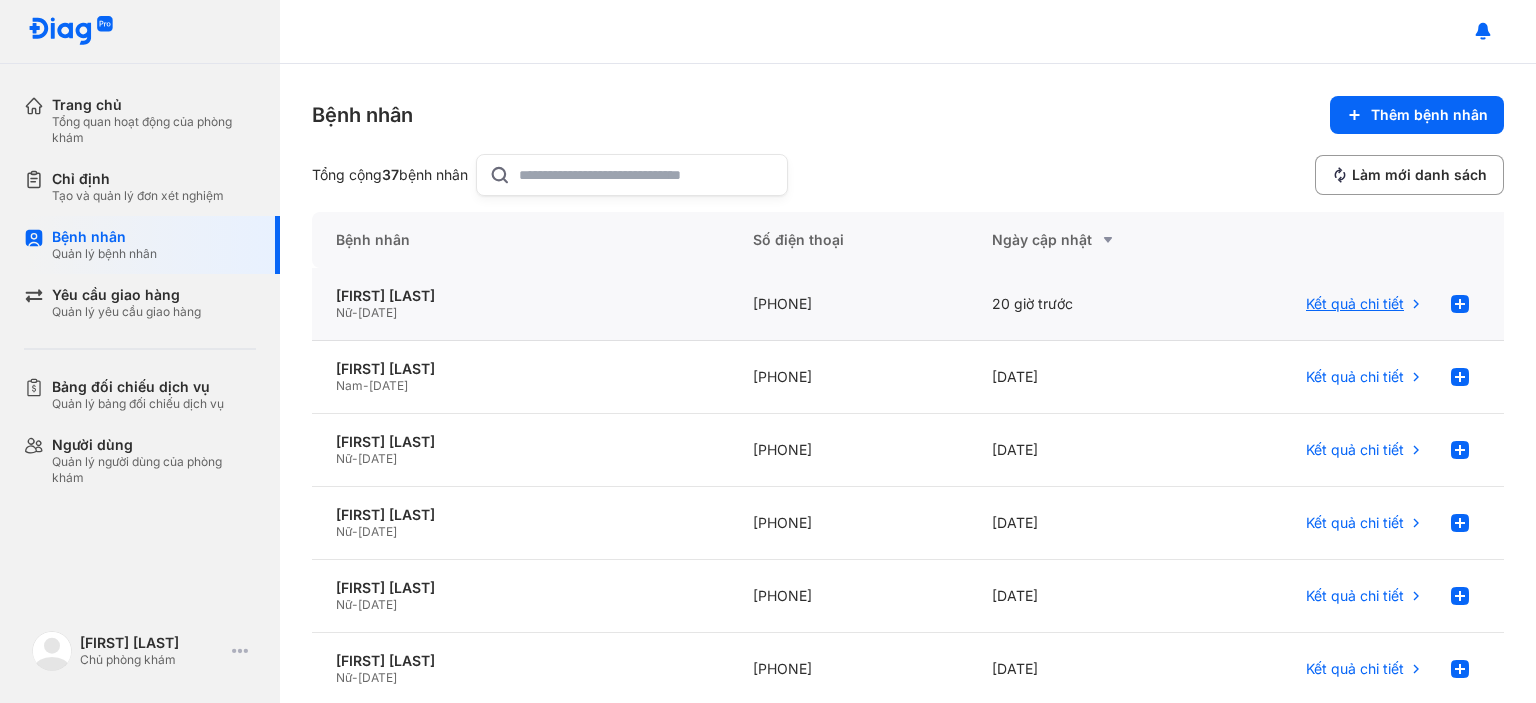 click on "Kết quả chi tiết" at bounding box center (1355, 304) 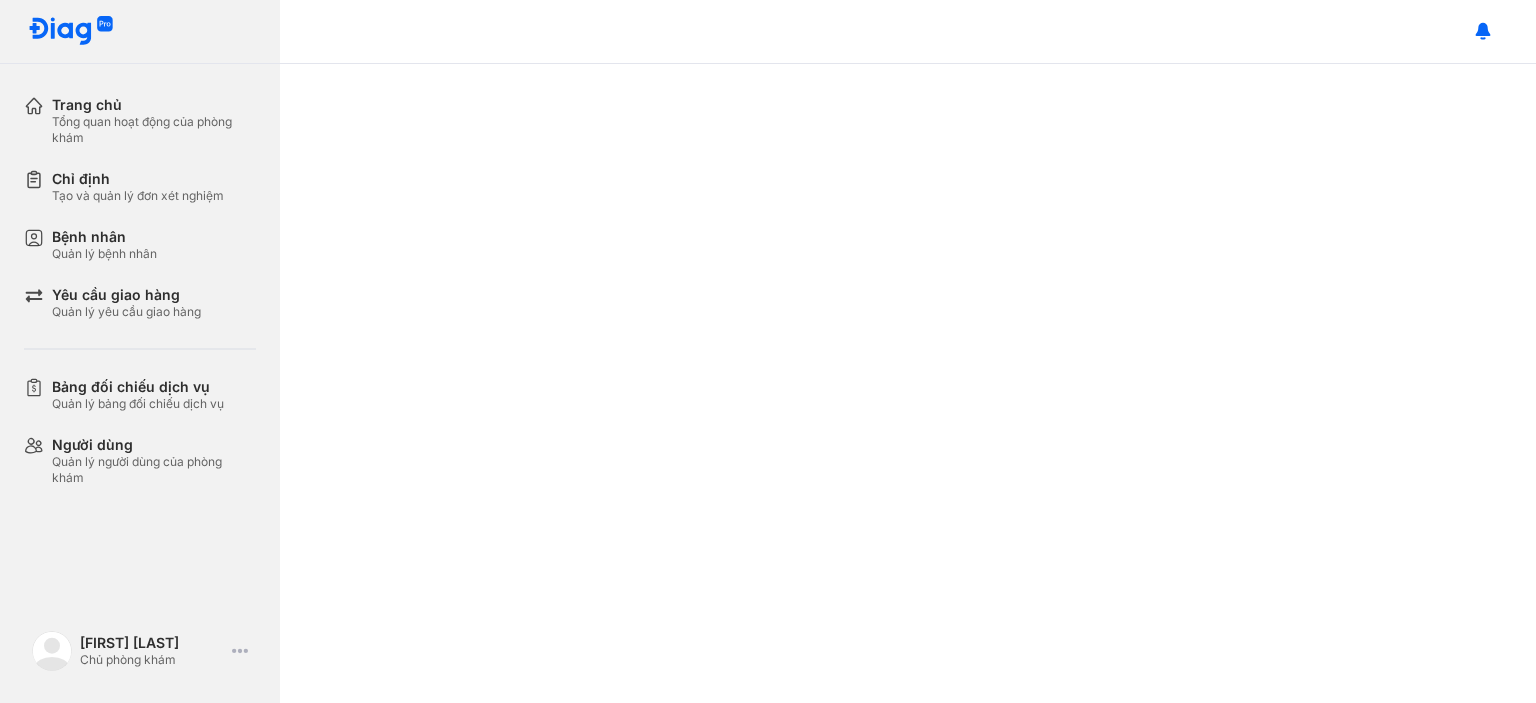 scroll, scrollTop: 0, scrollLeft: 0, axis: both 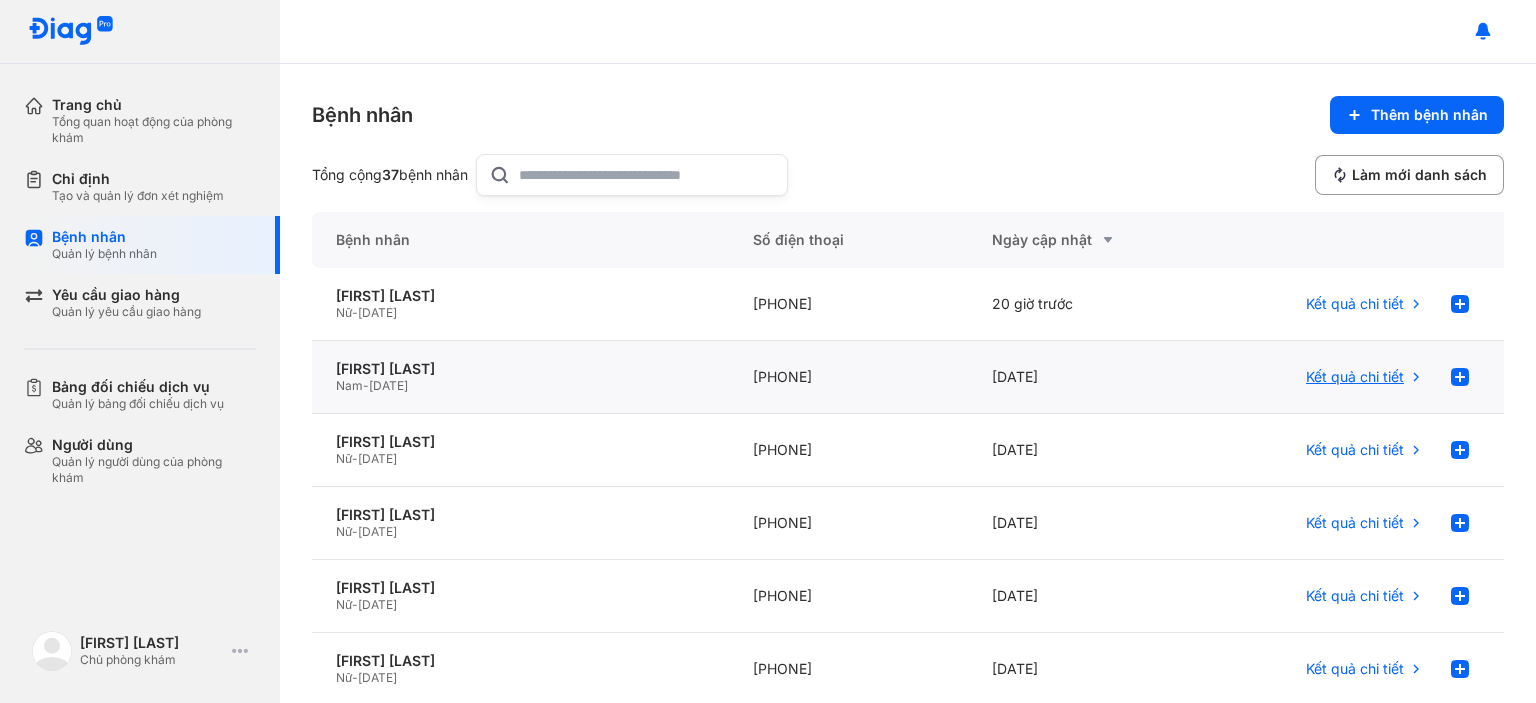 click on "Kết quả chi tiết" at bounding box center (1355, 377) 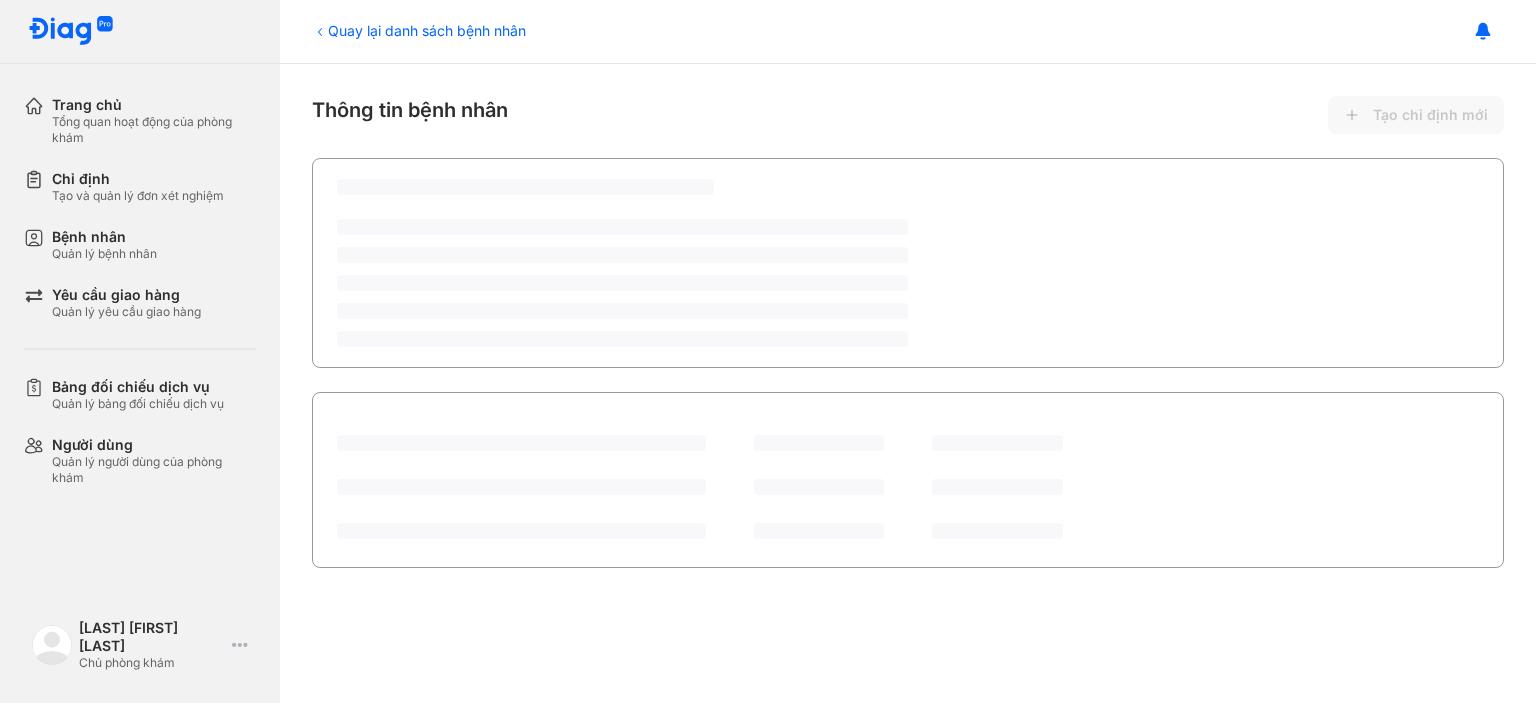 scroll, scrollTop: 0, scrollLeft: 0, axis: both 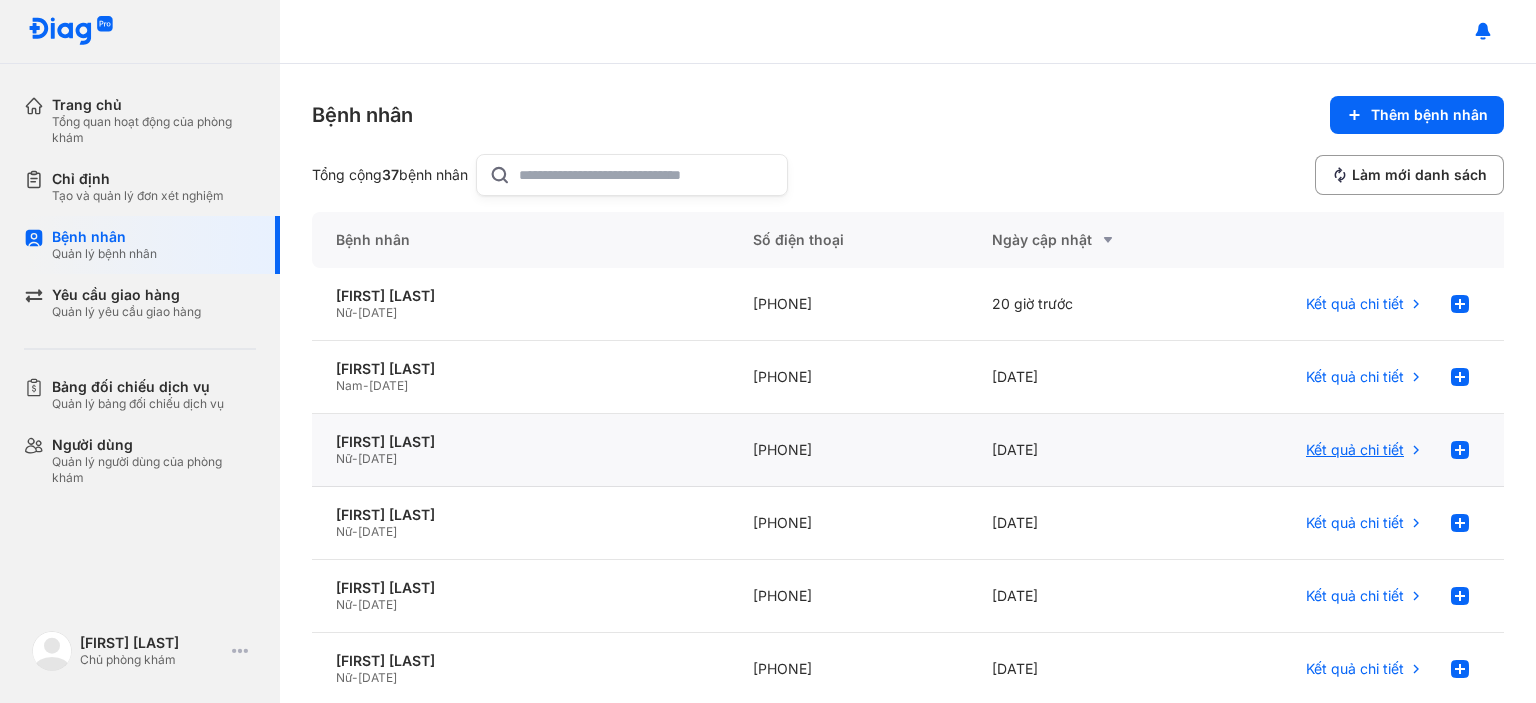 click on "Kết quả chi tiết" at bounding box center [1355, 450] 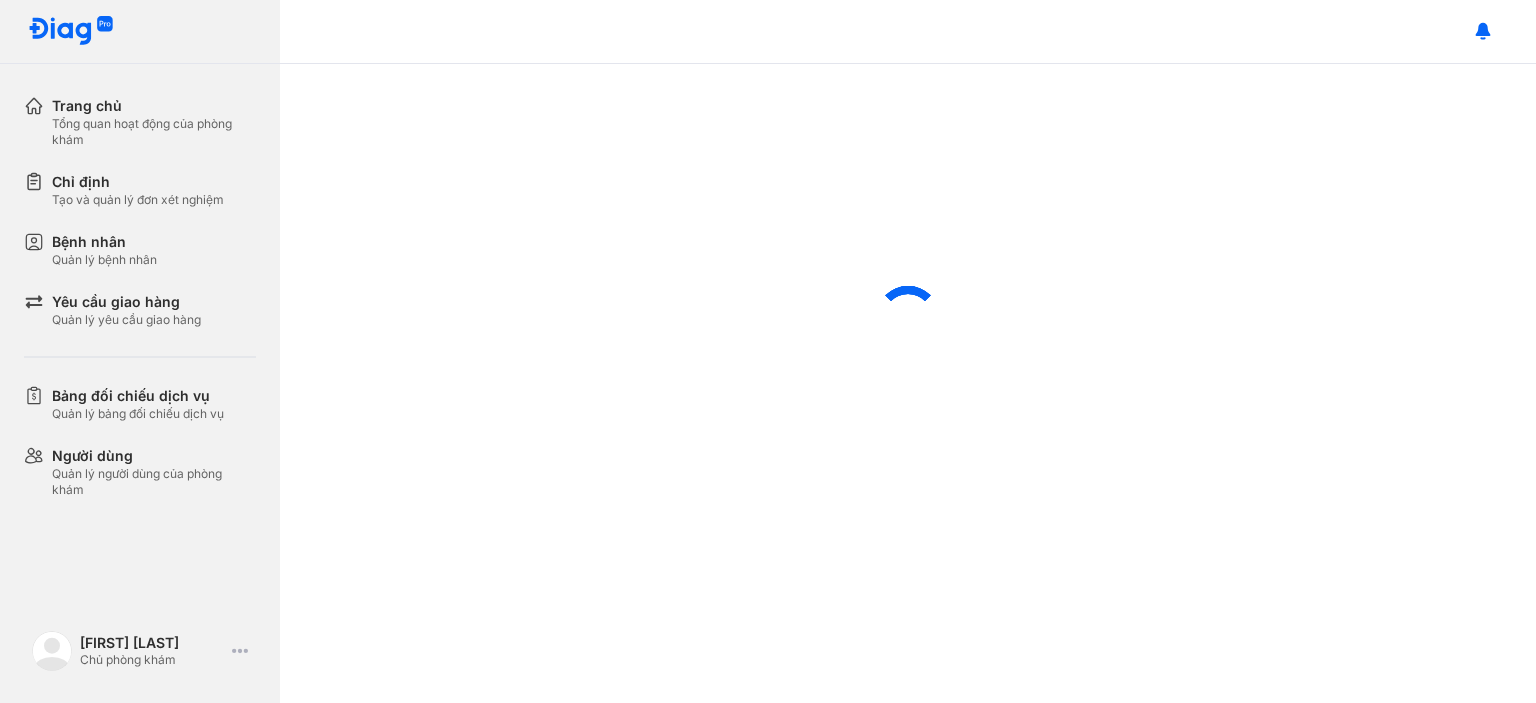 scroll, scrollTop: 0, scrollLeft: 0, axis: both 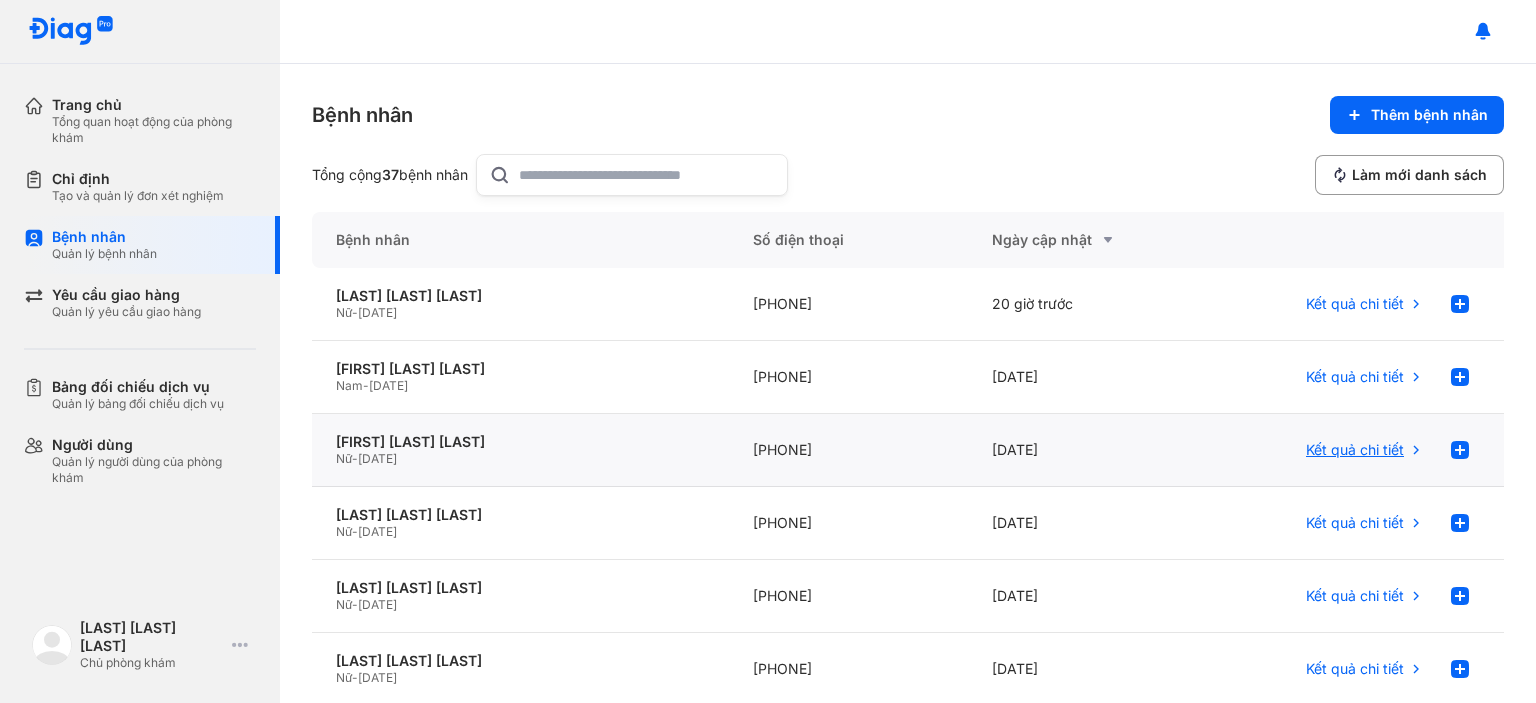 click on "Kết quả chi tiết" at bounding box center [1355, 450] 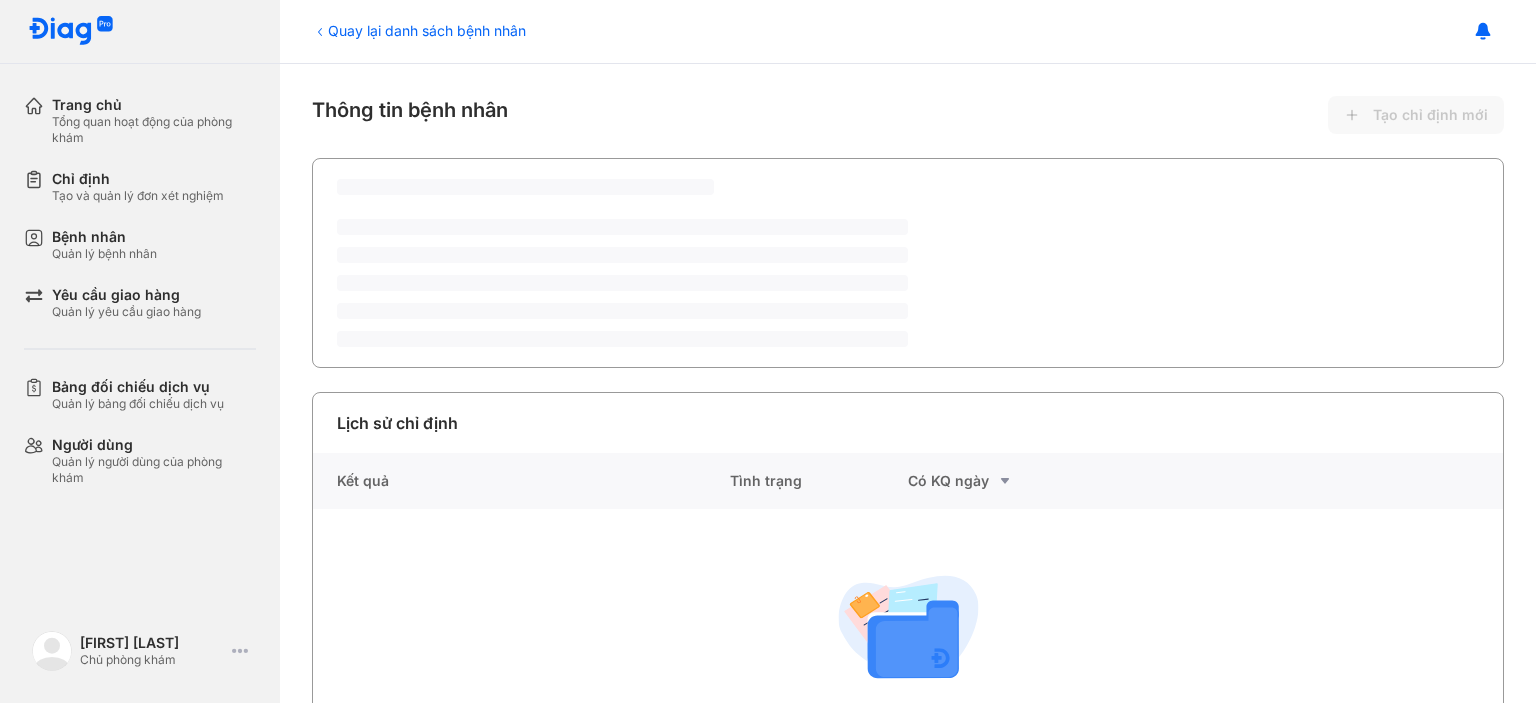 scroll, scrollTop: 0, scrollLeft: 0, axis: both 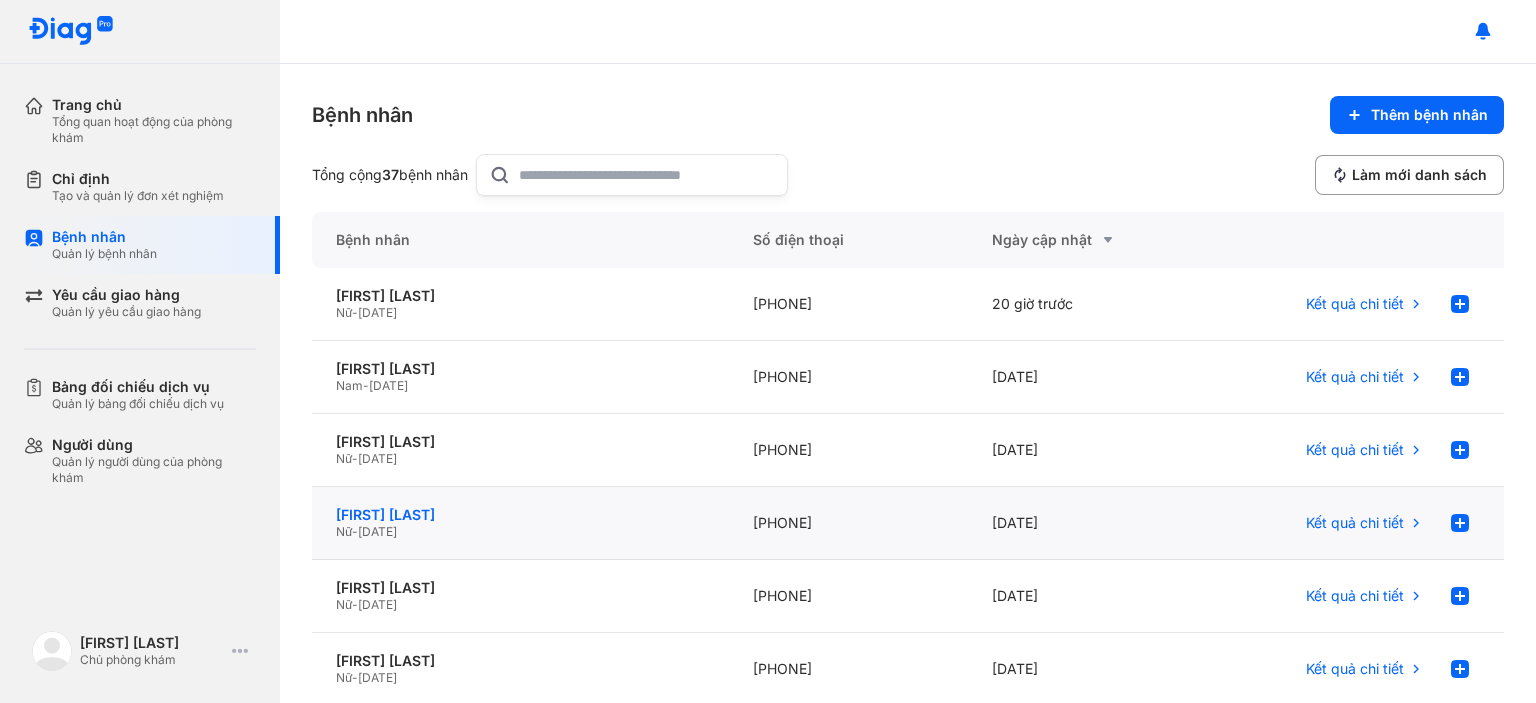 click on "[FIRST] [LAST] [LAST]" 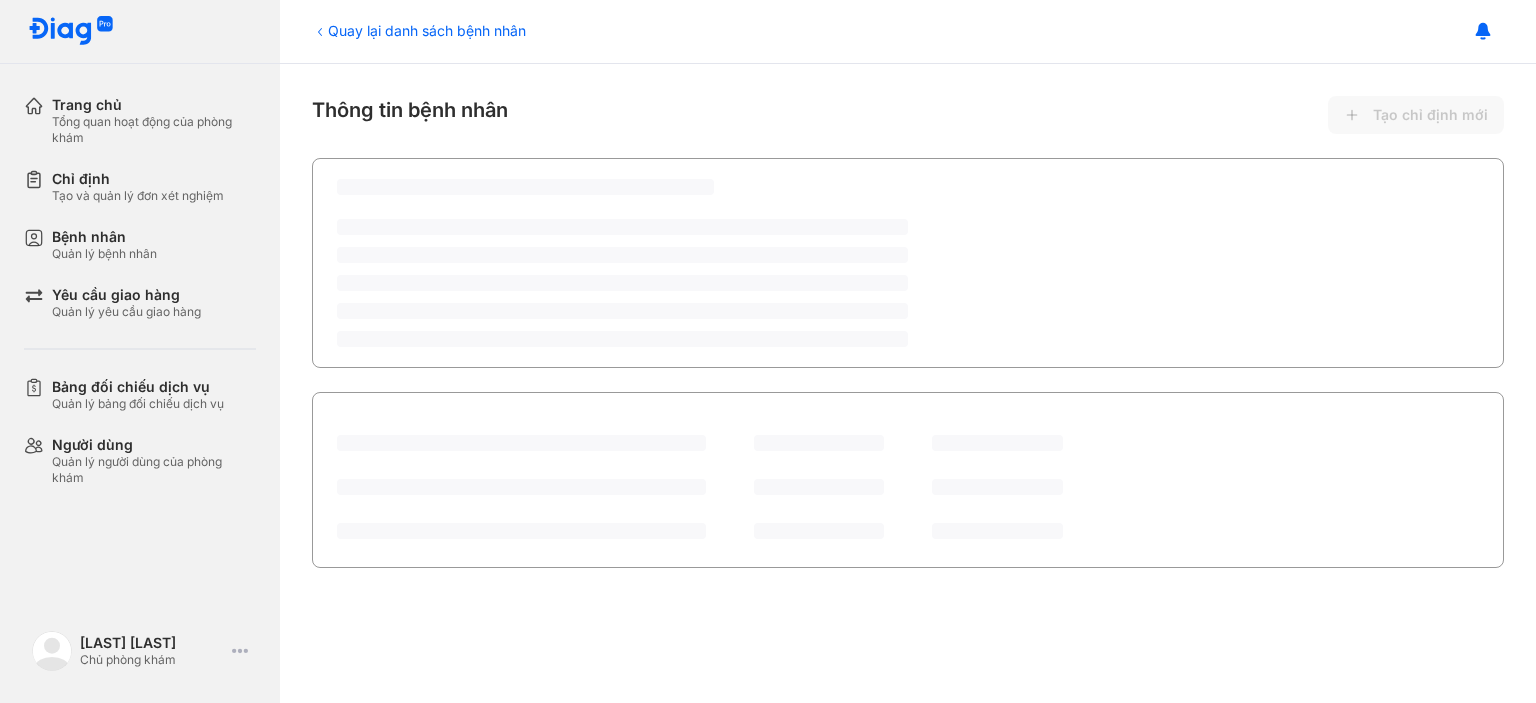 scroll, scrollTop: 0, scrollLeft: 0, axis: both 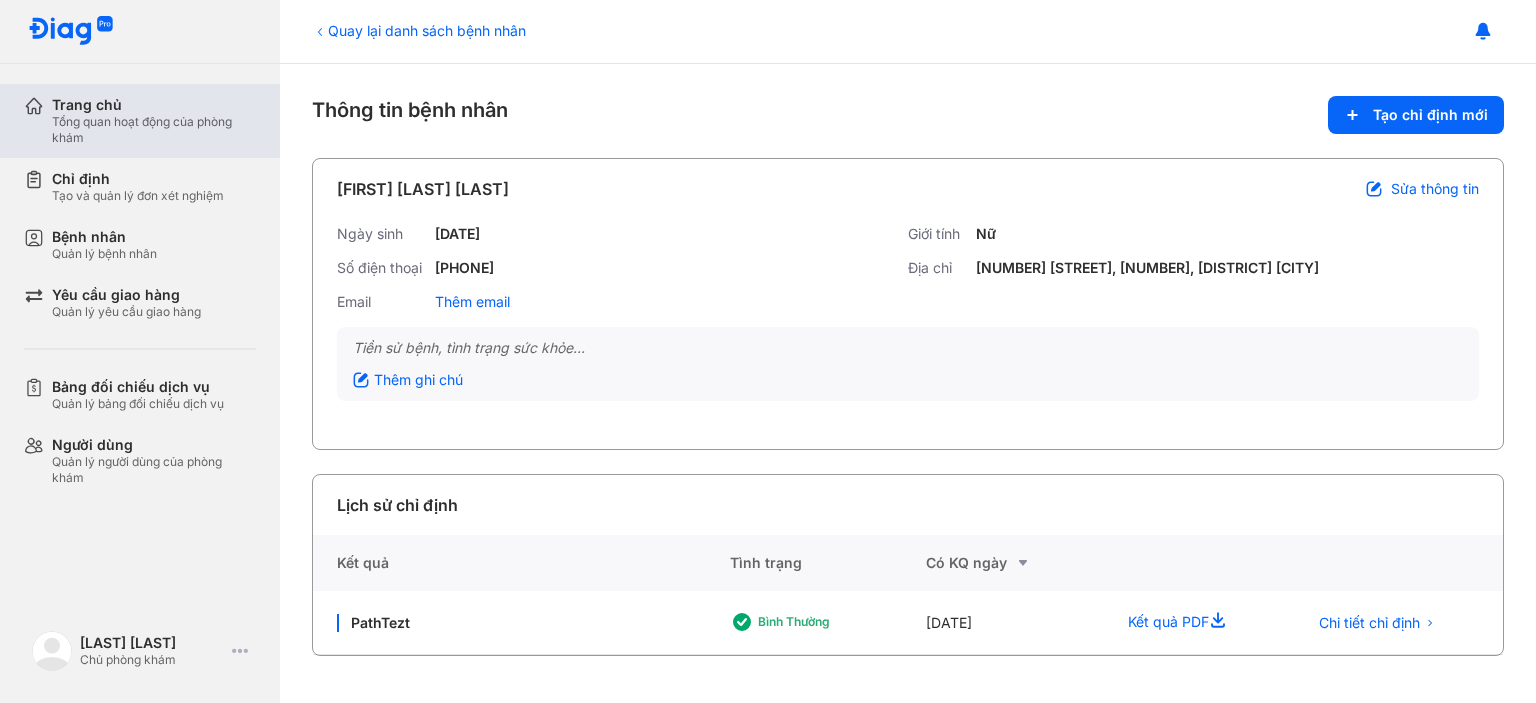 click on "Trang chủ" at bounding box center (154, 105) 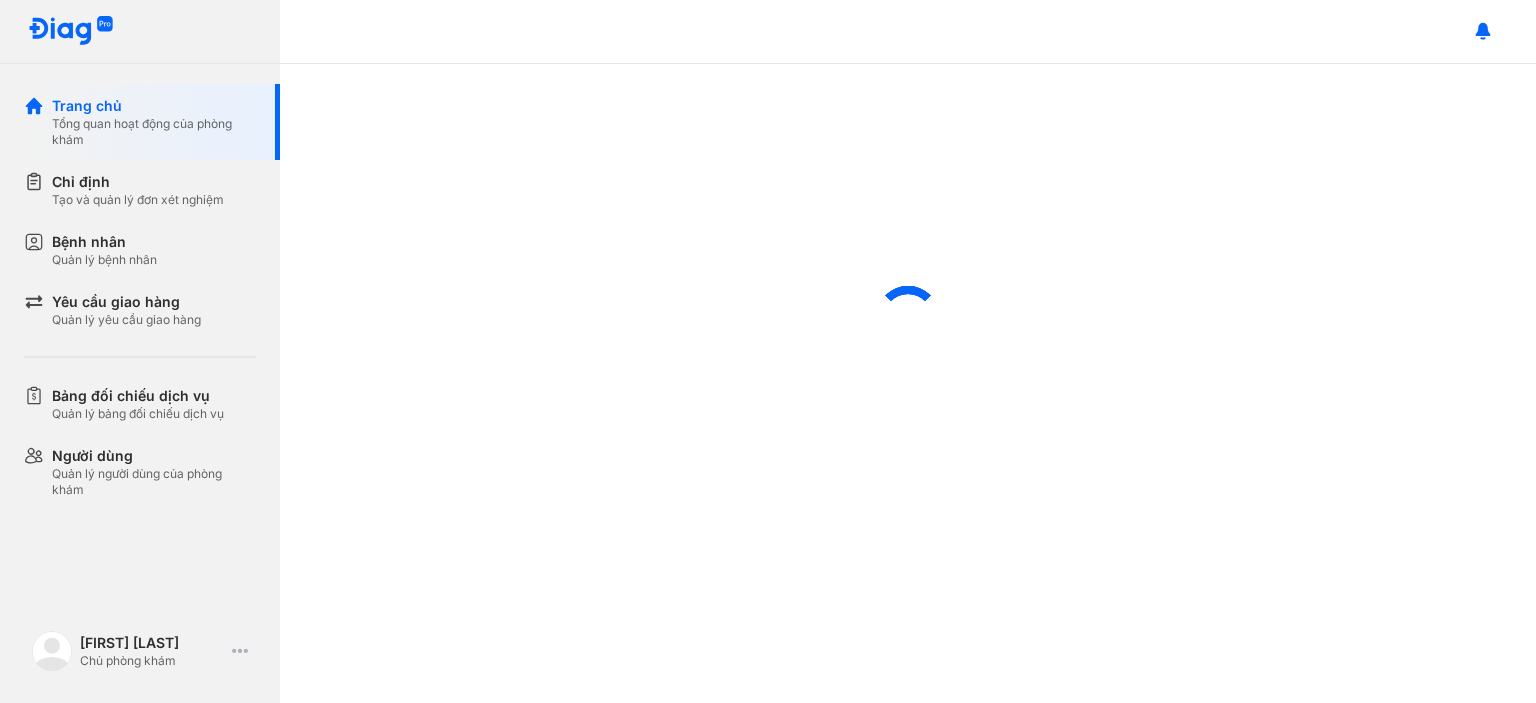scroll, scrollTop: 0, scrollLeft: 0, axis: both 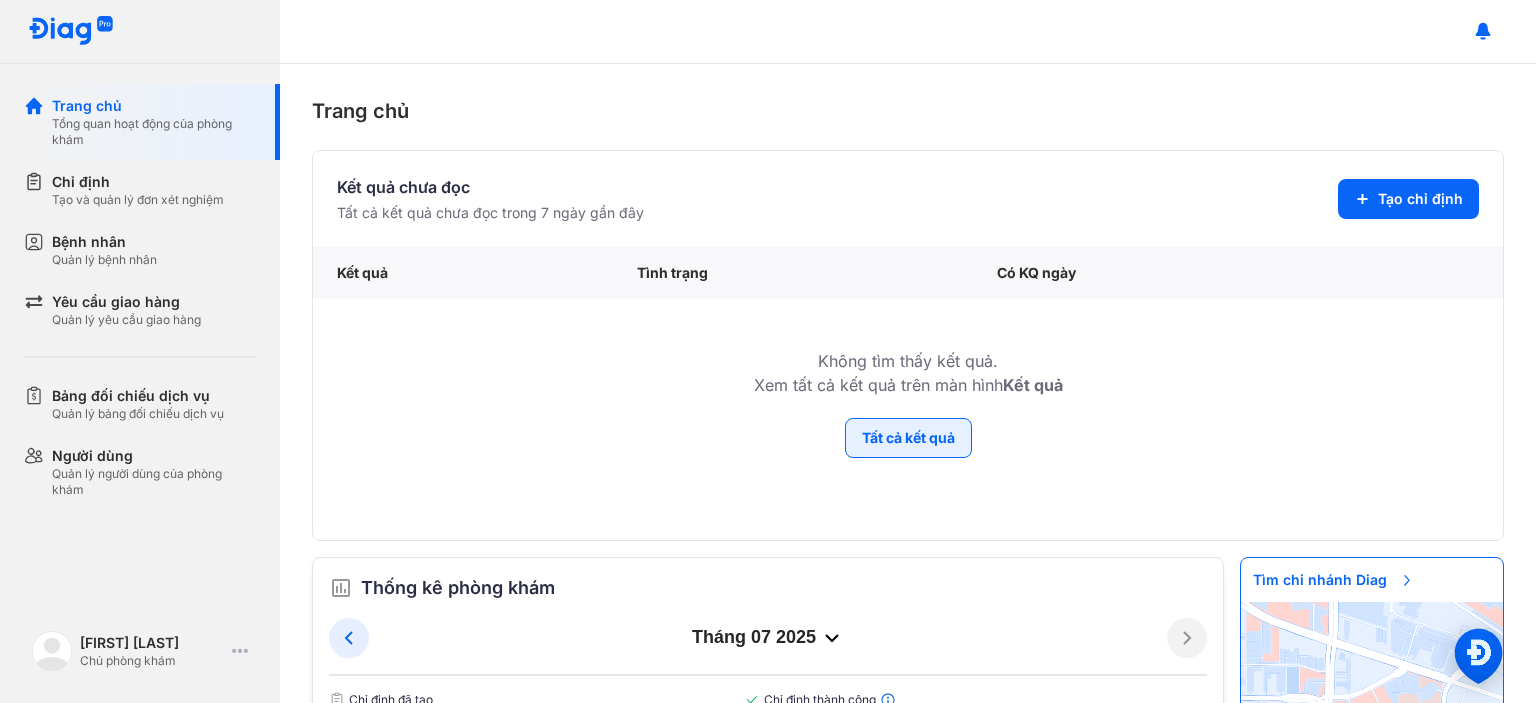click on "Tất cả kết quả" at bounding box center (908, 438) 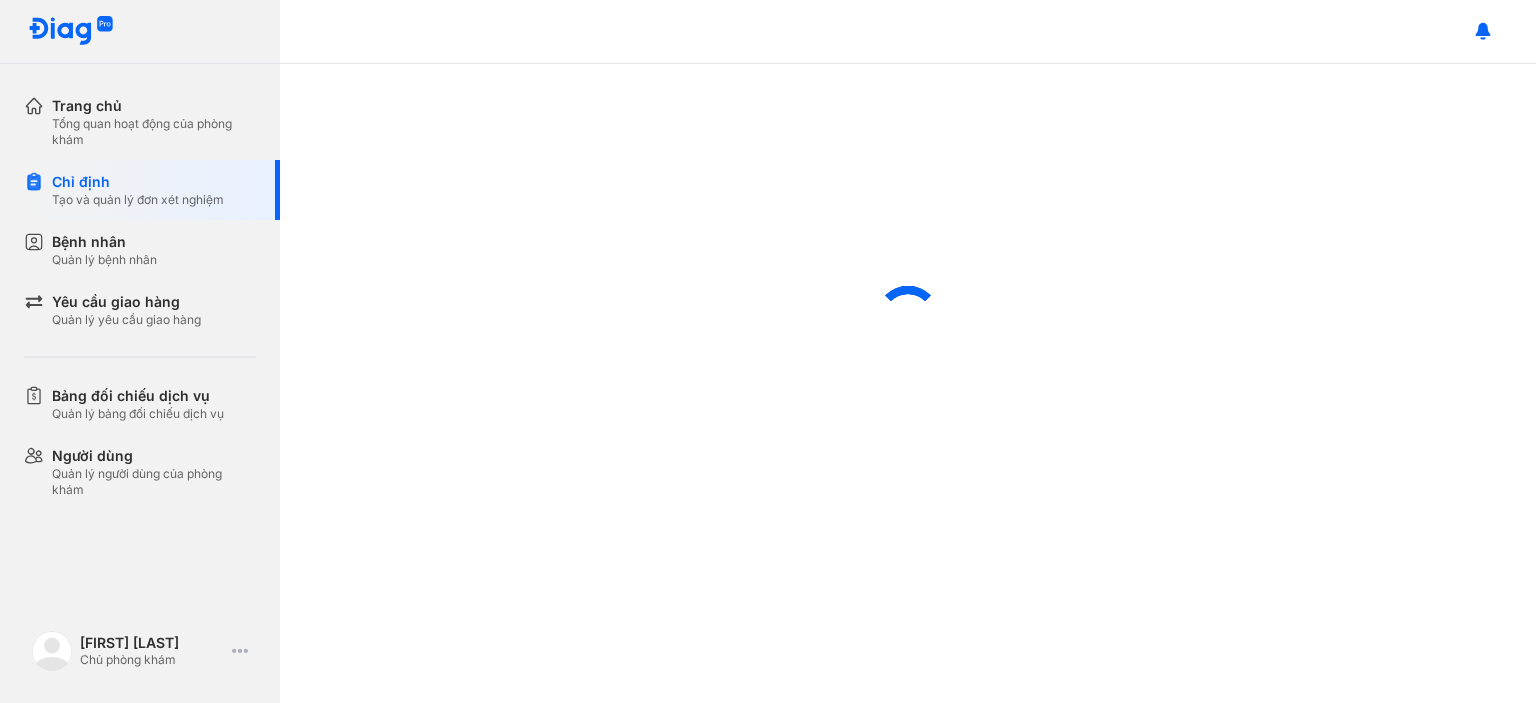 scroll, scrollTop: 0, scrollLeft: 0, axis: both 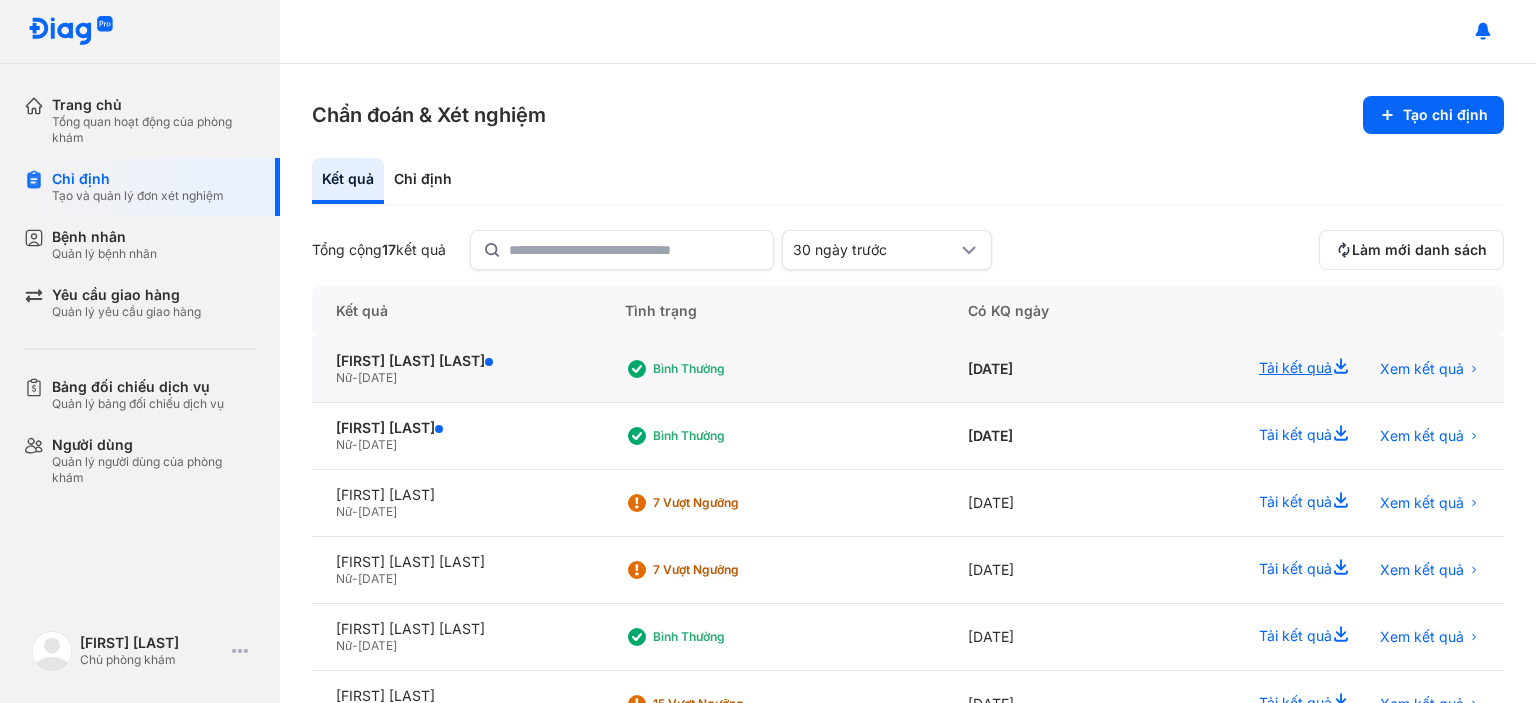 click on "Tải kết quả" at bounding box center (1307, 369) 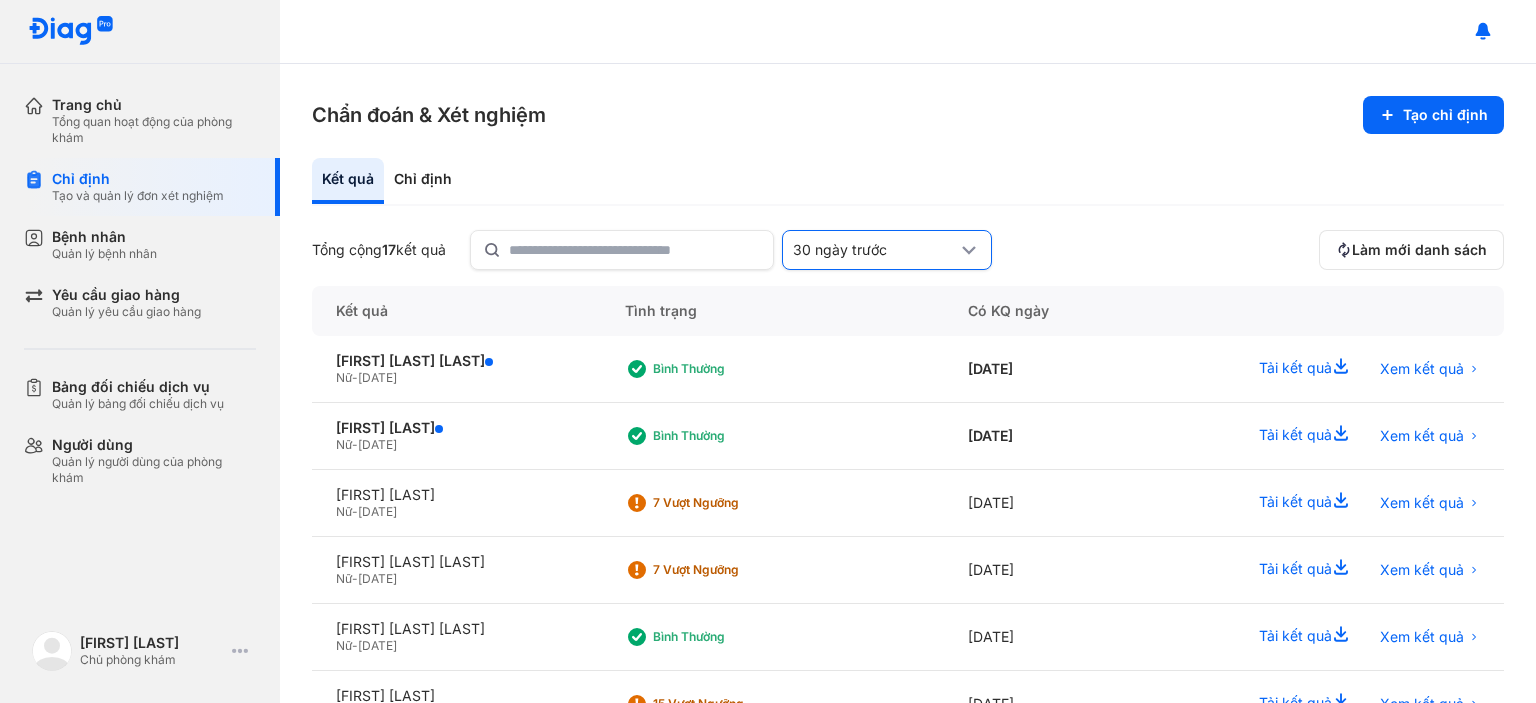 click 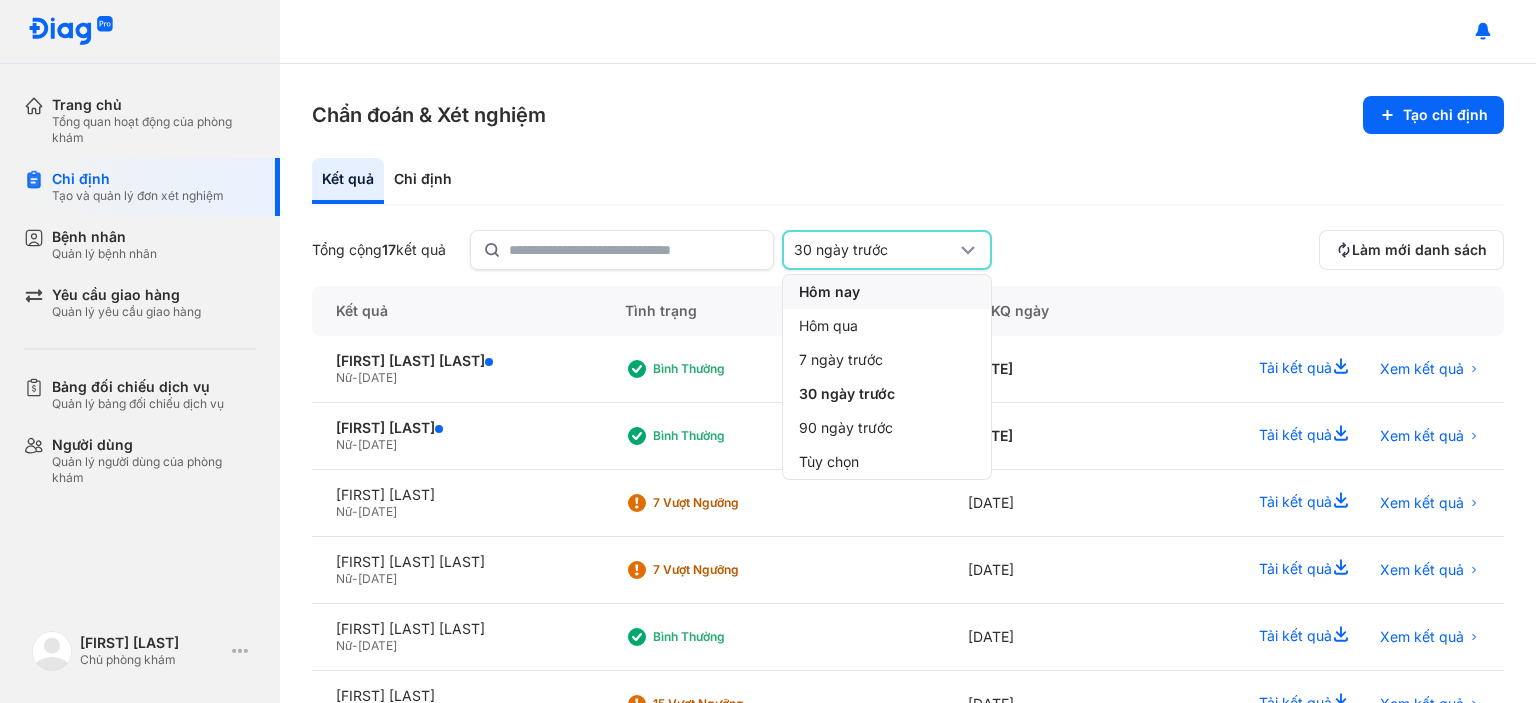 click on "Hôm nay" 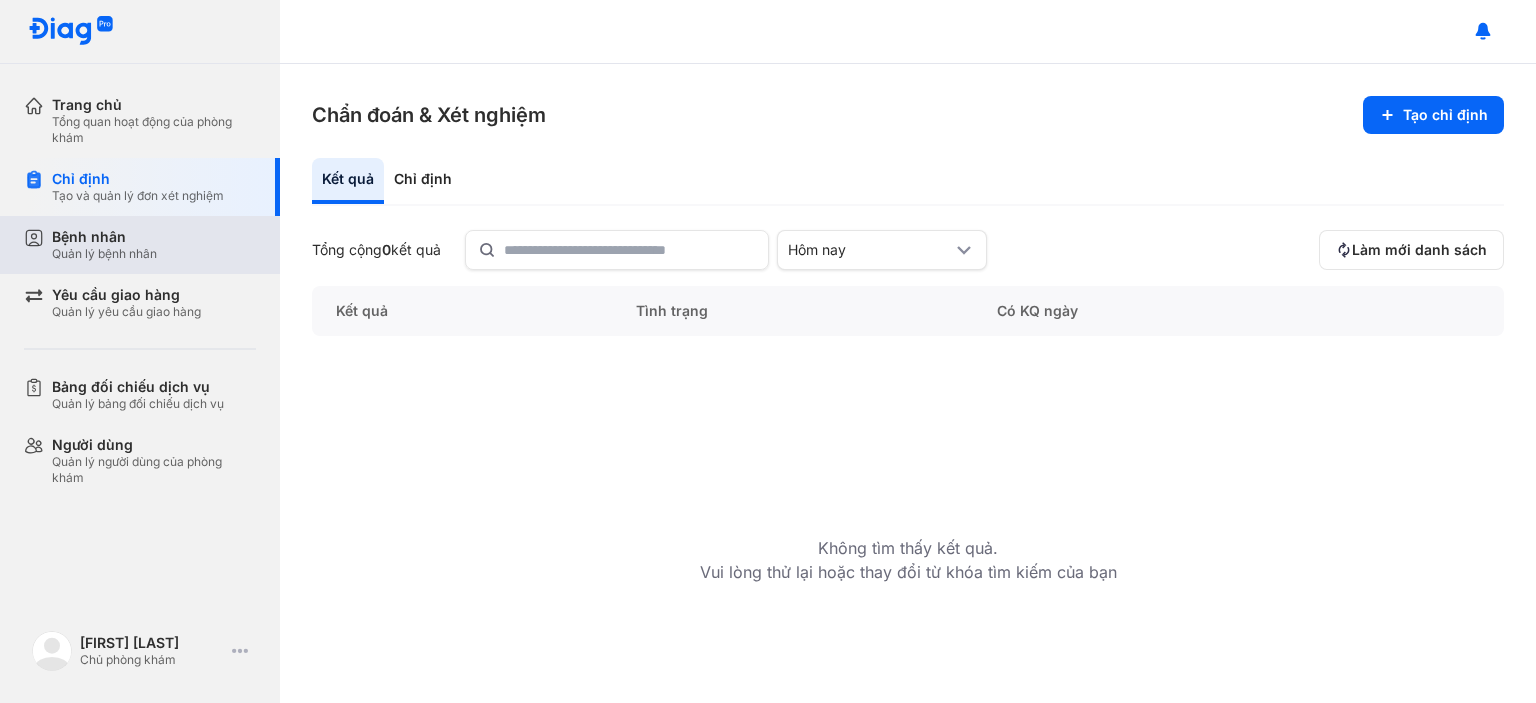 click on "Bệnh nhân Quản lý bệnh nhân" at bounding box center [152, 245] 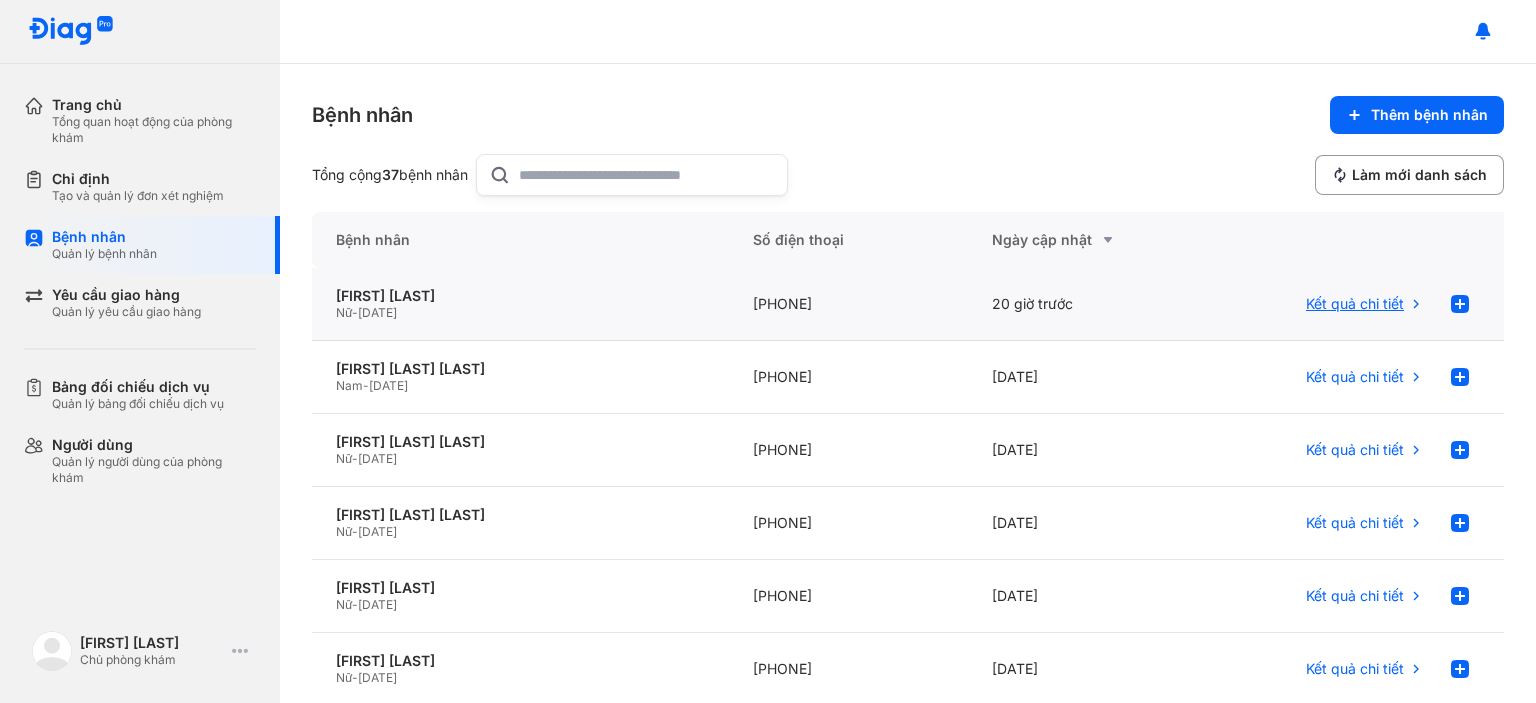 click on "Kết quả chi tiết" at bounding box center [1355, 304] 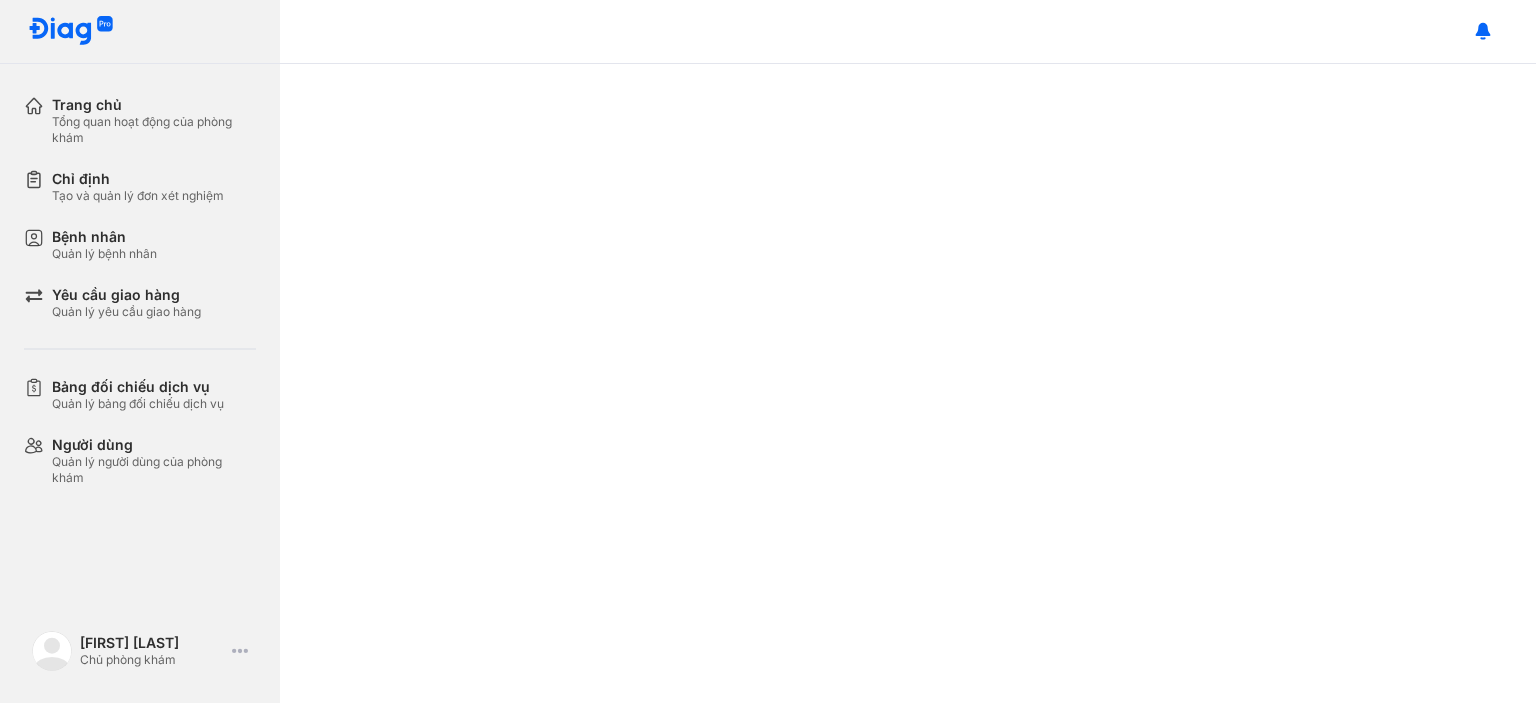 scroll, scrollTop: 0, scrollLeft: 0, axis: both 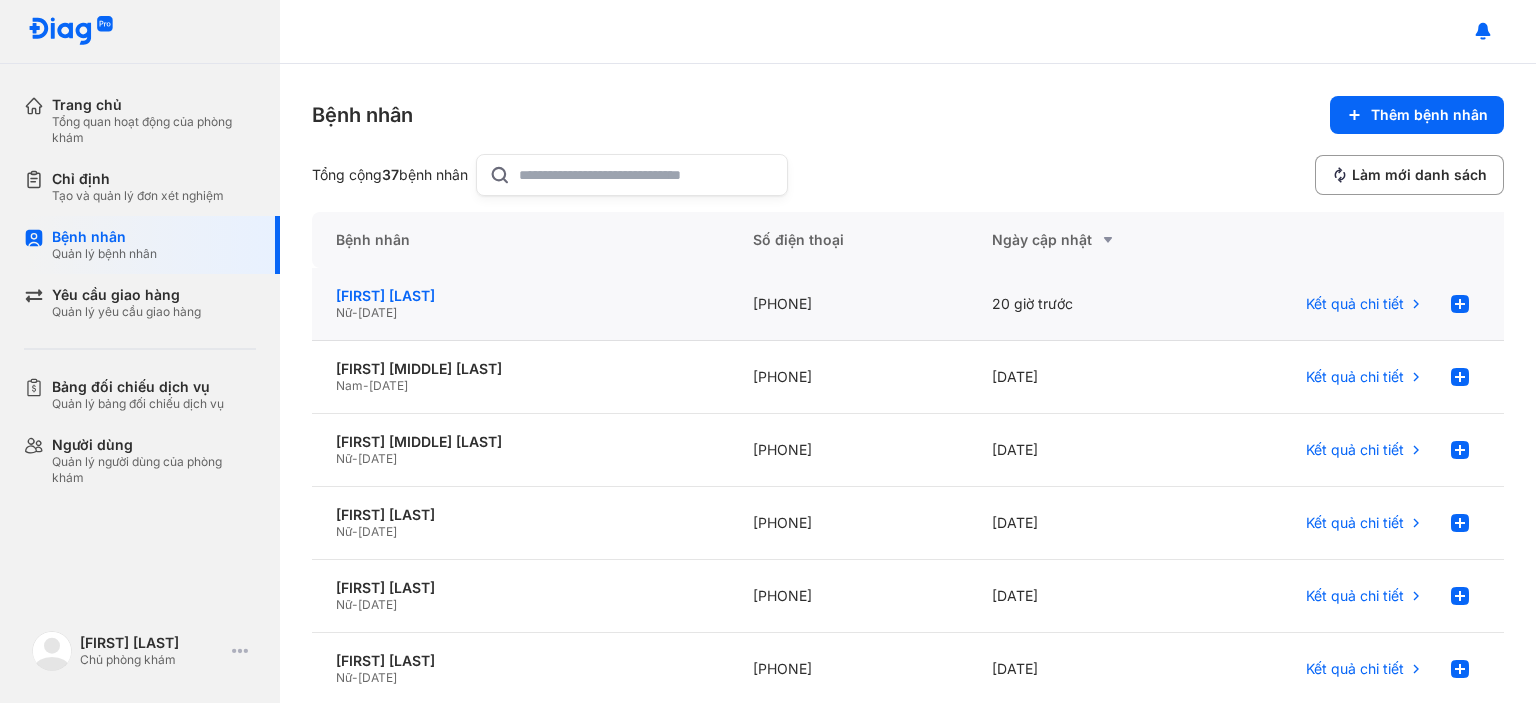 click on "[FIRST] [LAST]" 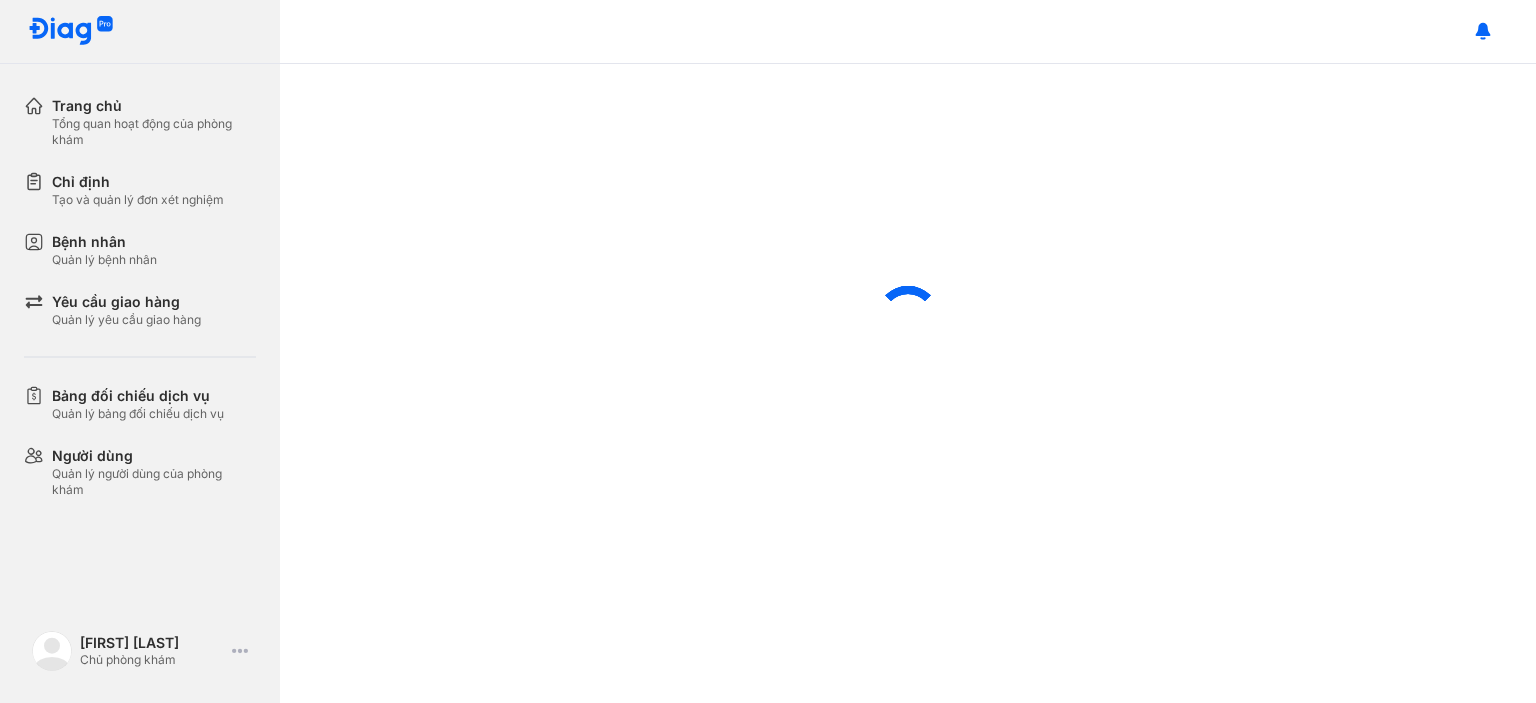 scroll, scrollTop: 0, scrollLeft: 0, axis: both 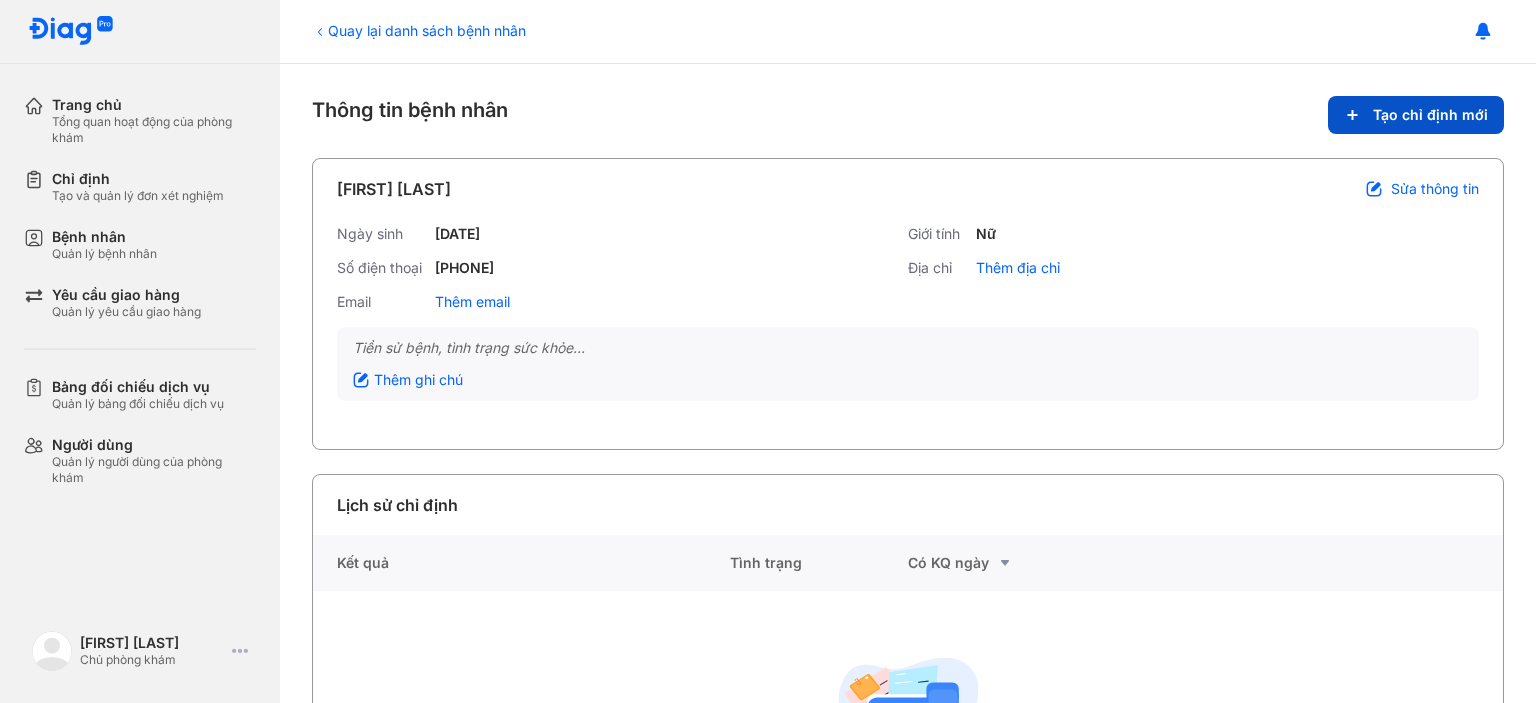click on "Tạo chỉ định mới" 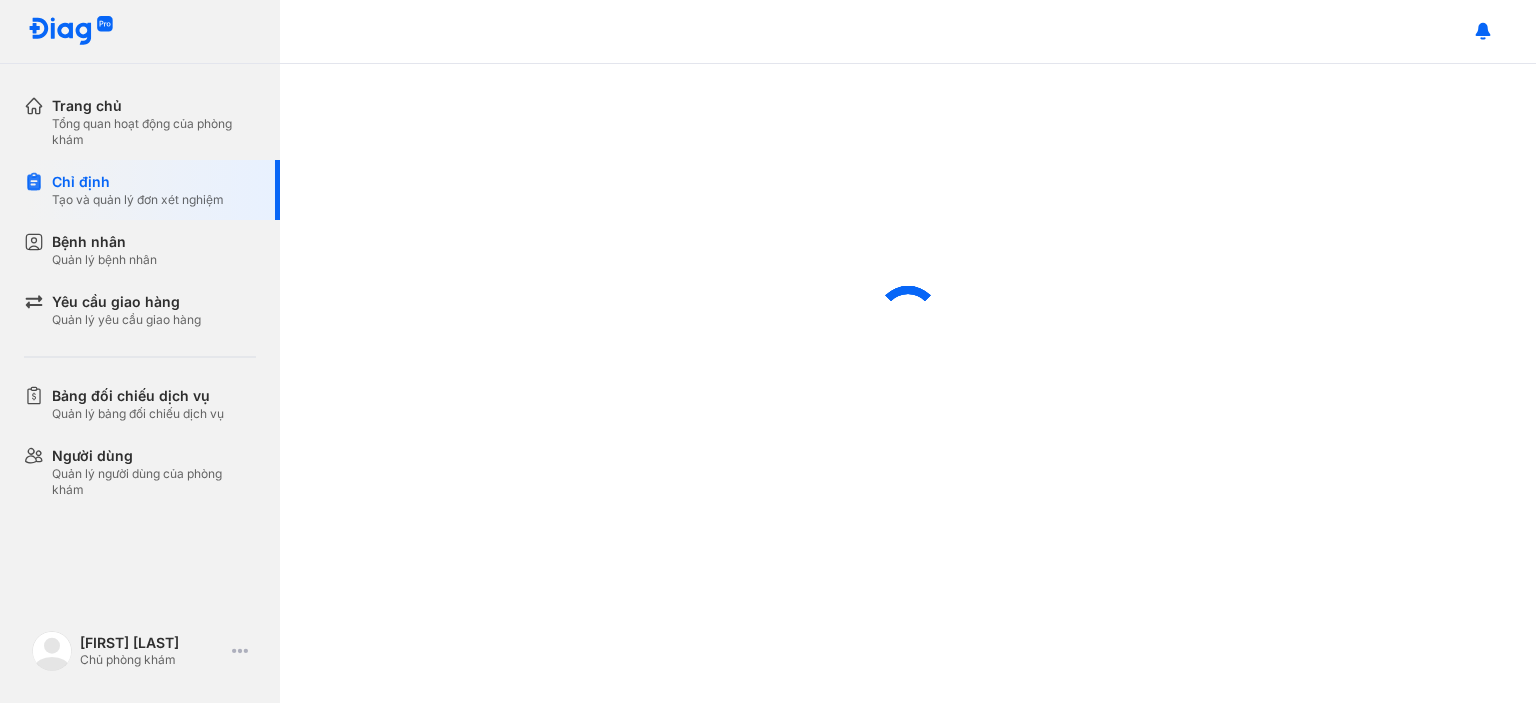 scroll, scrollTop: 0, scrollLeft: 0, axis: both 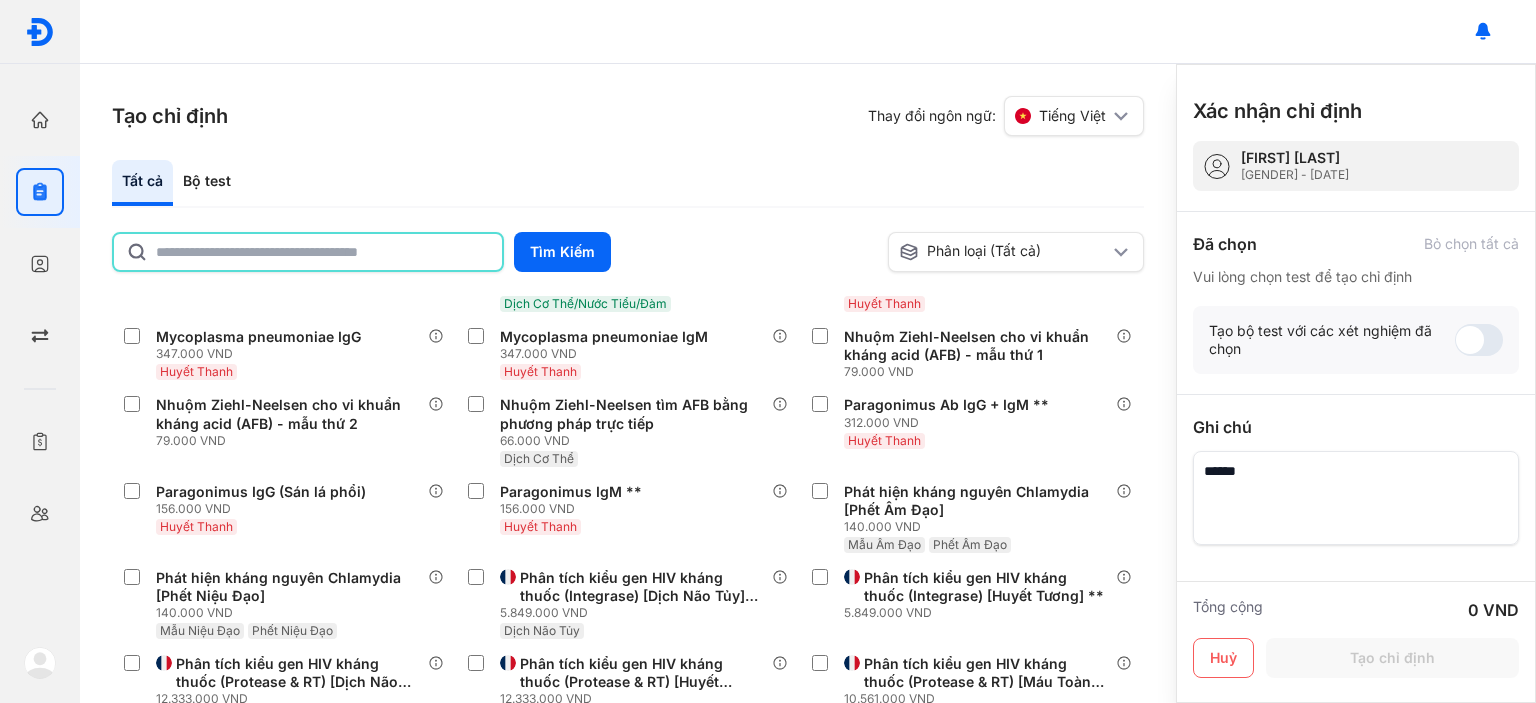 click 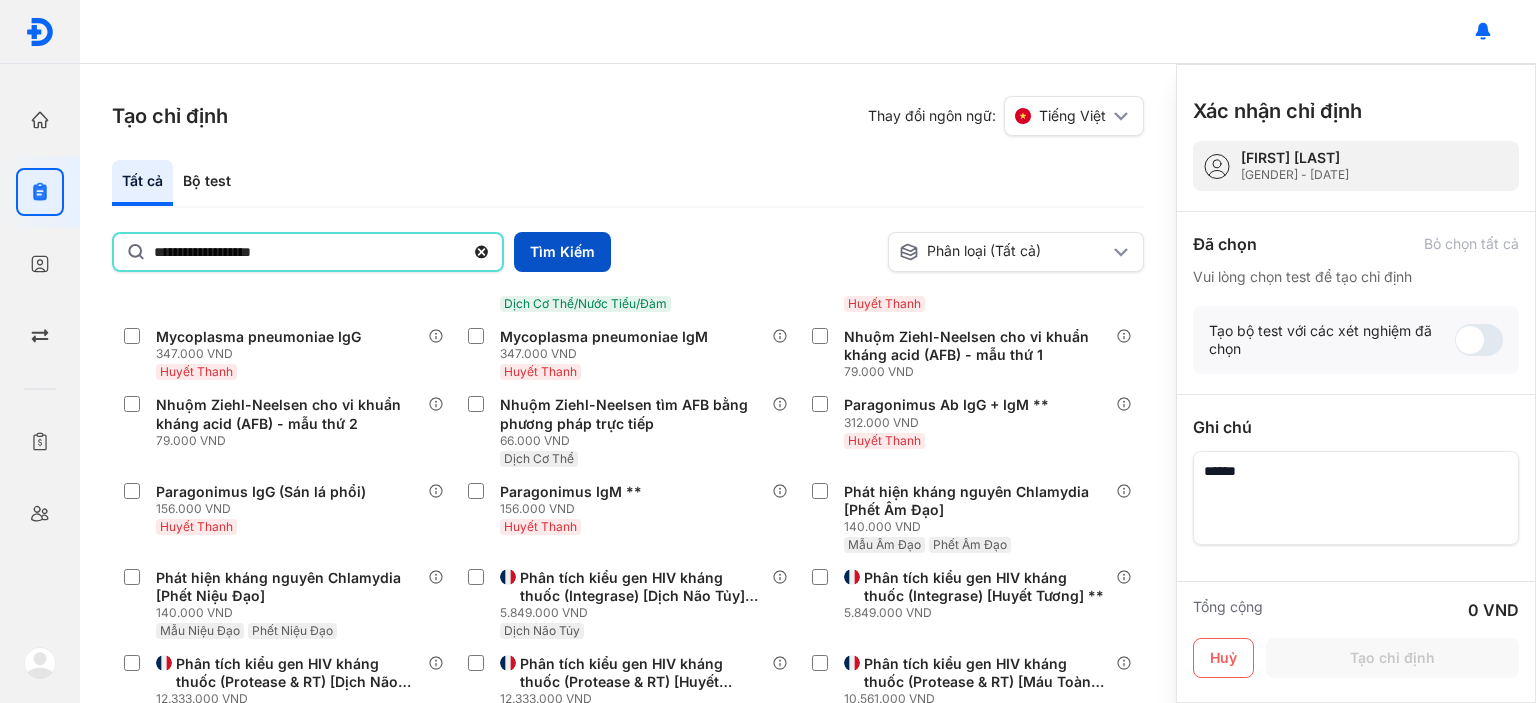 type on "**********" 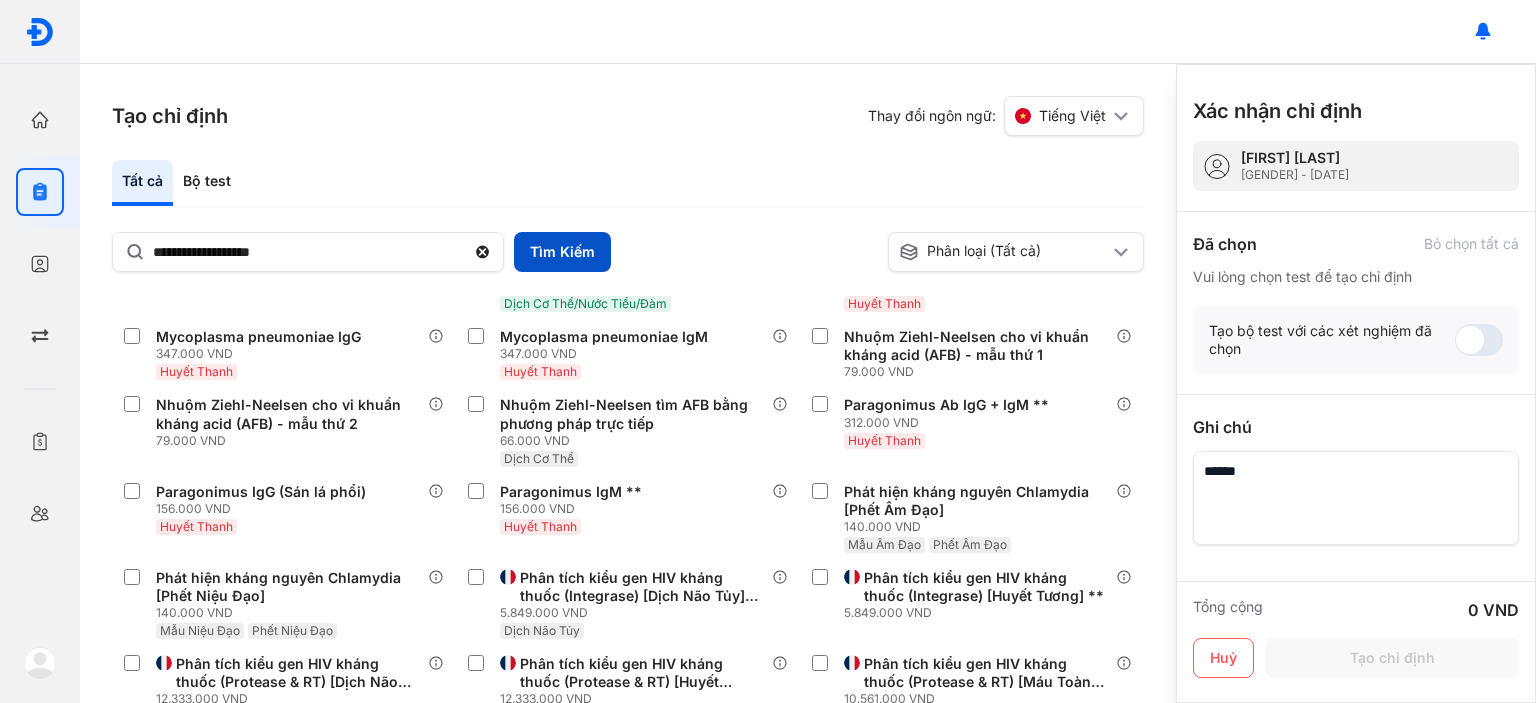 click on "Tìm Kiếm" at bounding box center [562, 252] 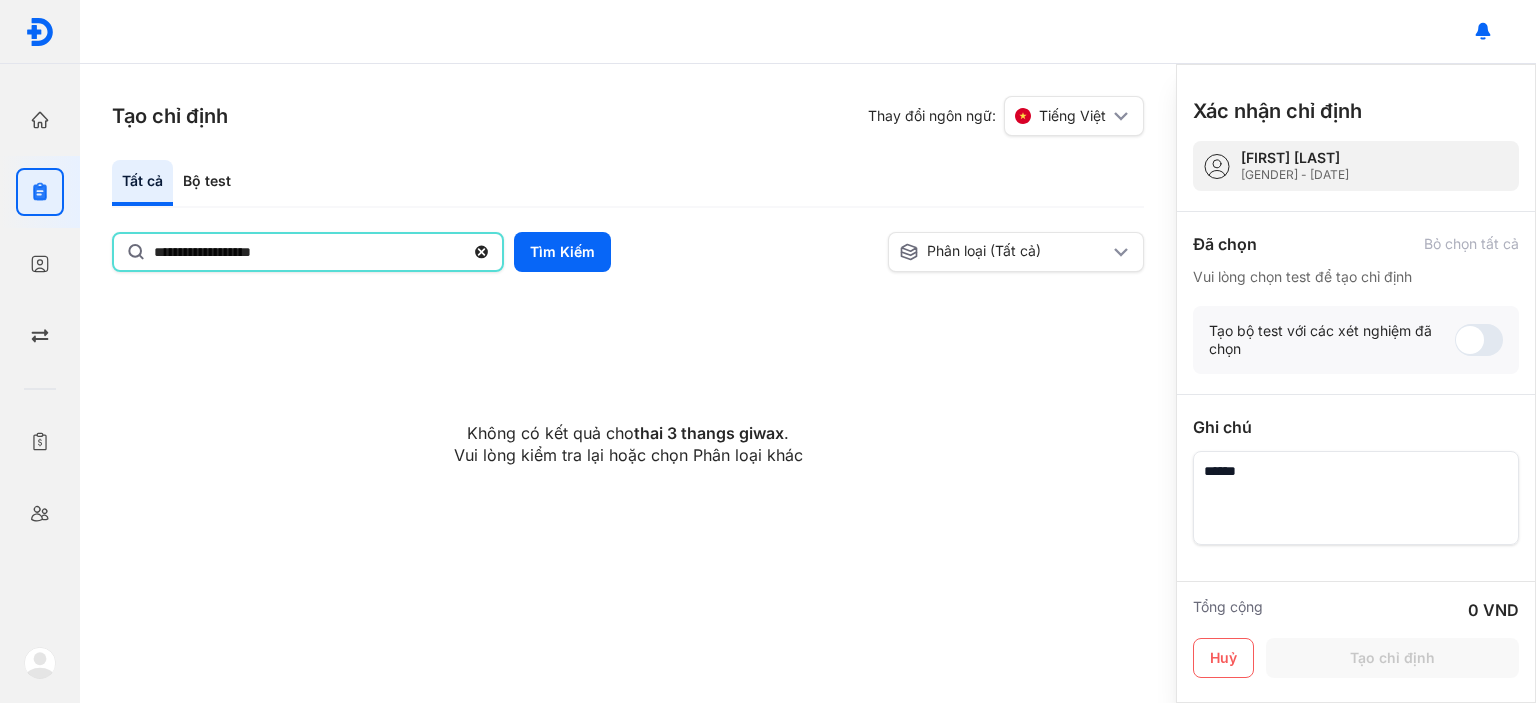 drag, startPoint x: 304, startPoint y: 258, endPoint x: 134, endPoint y: 266, distance: 170.18813 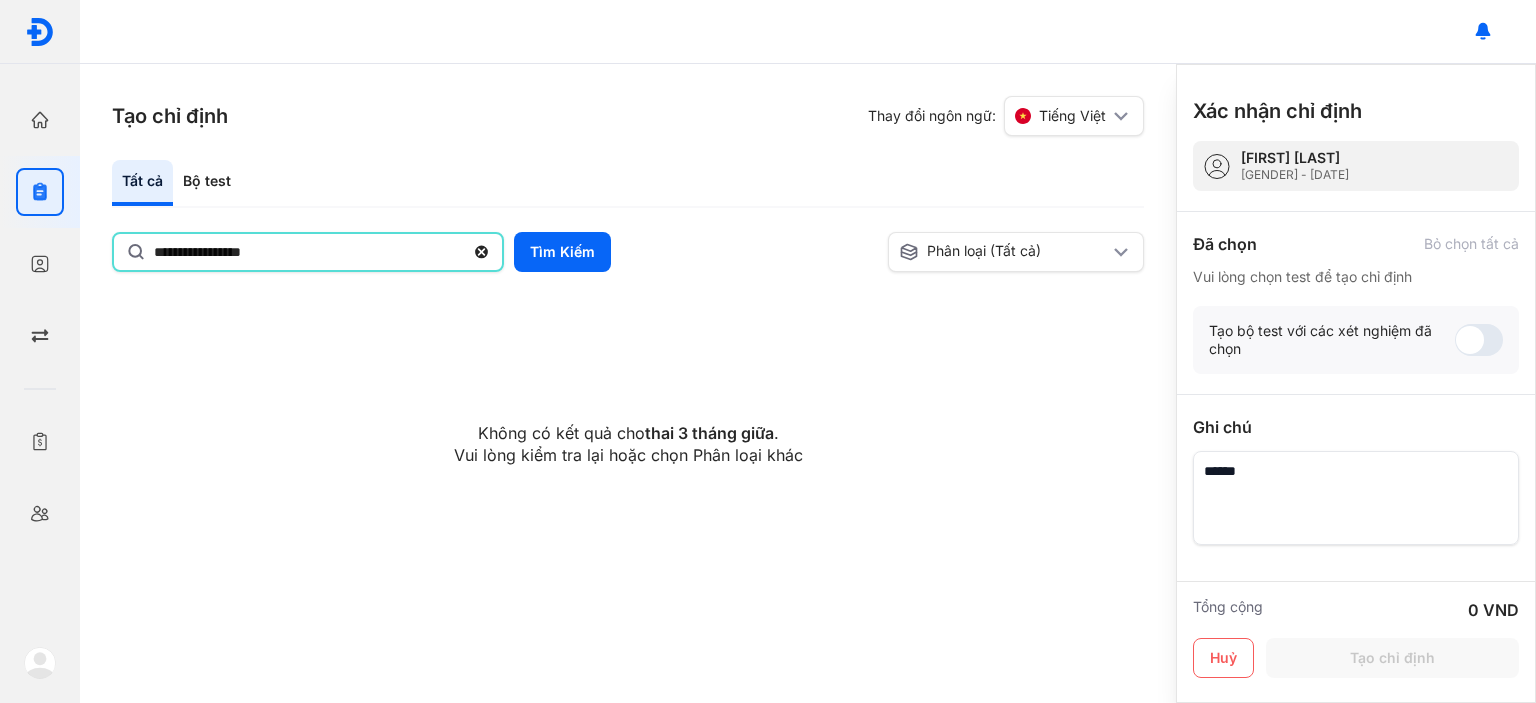 type on "**********" 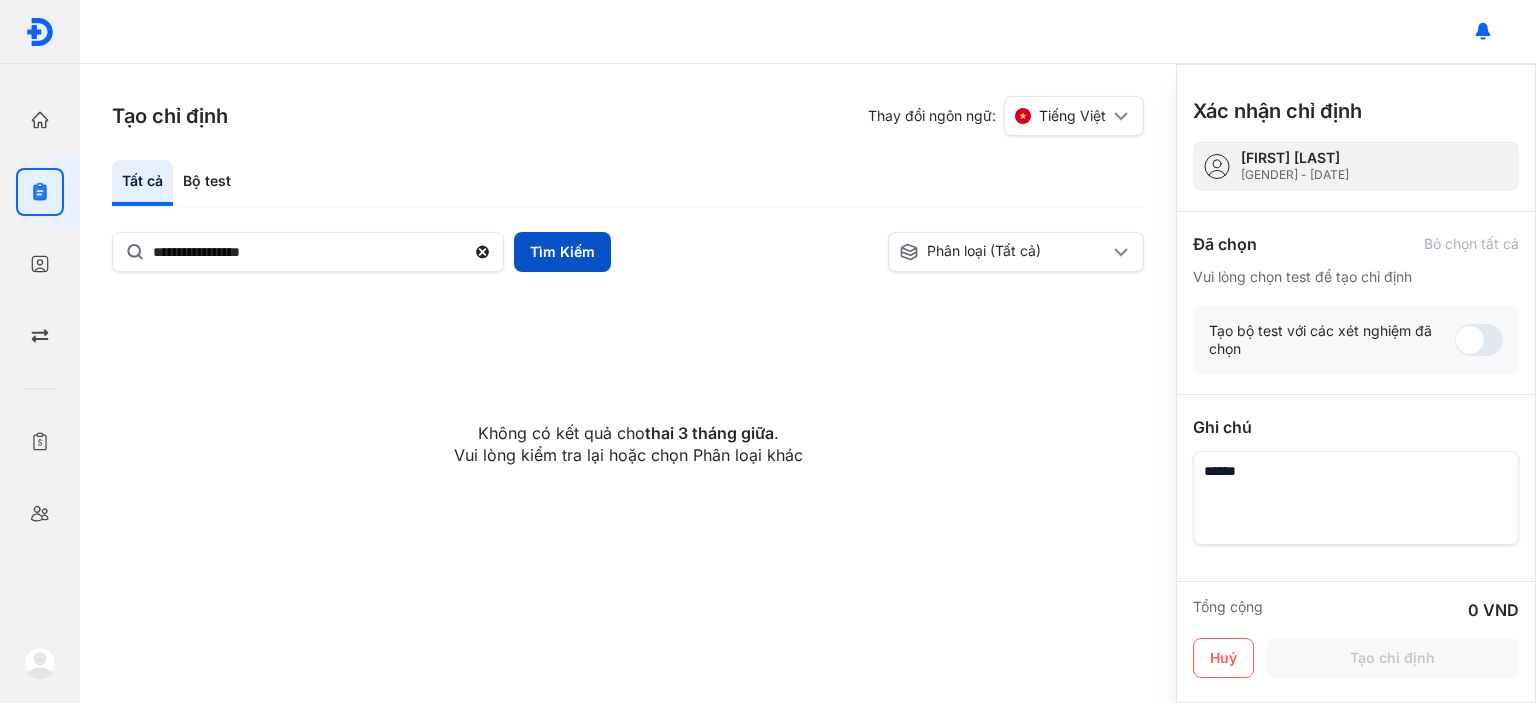 click on "Tìm Kiếm" at bounding box center (562, 252) 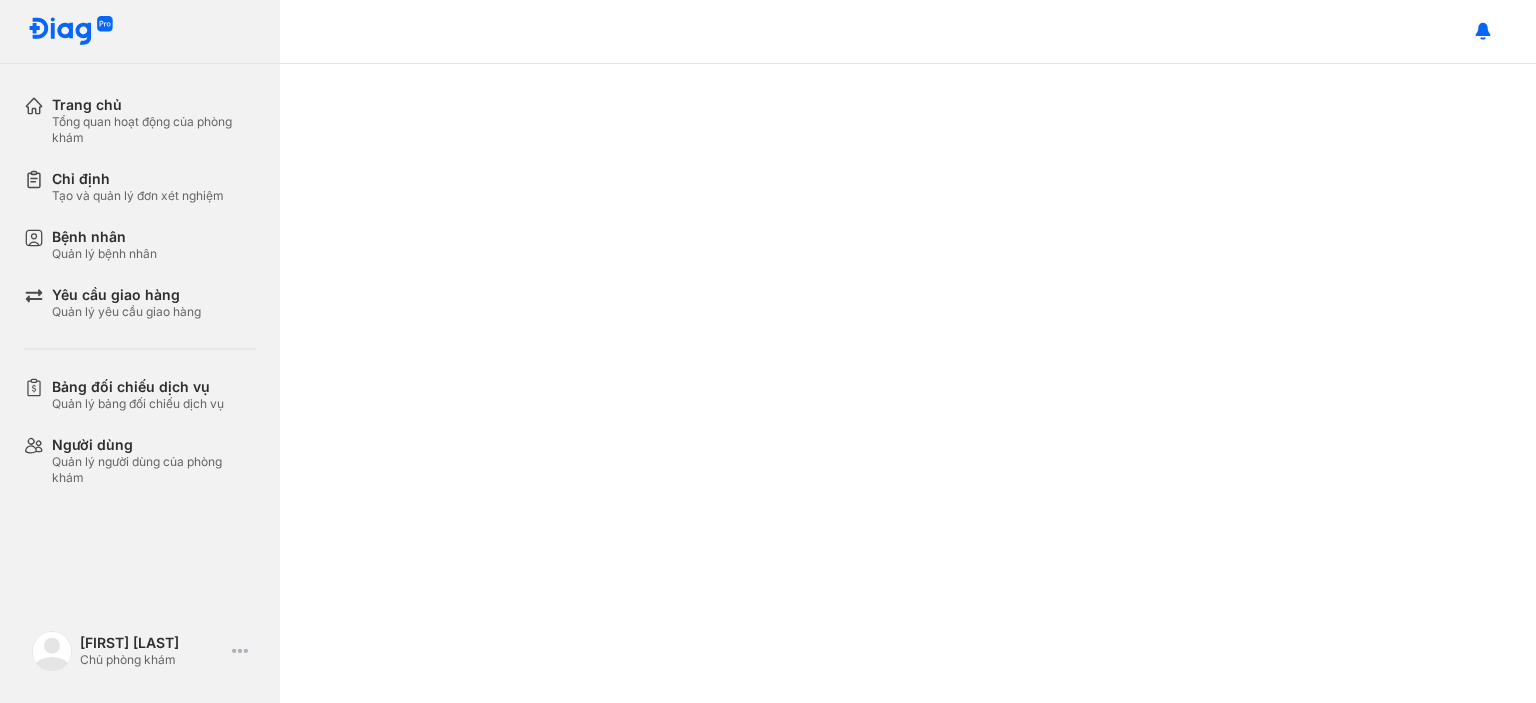 scroll, scrollTop: 0, scrollLeft: 0, axis: both 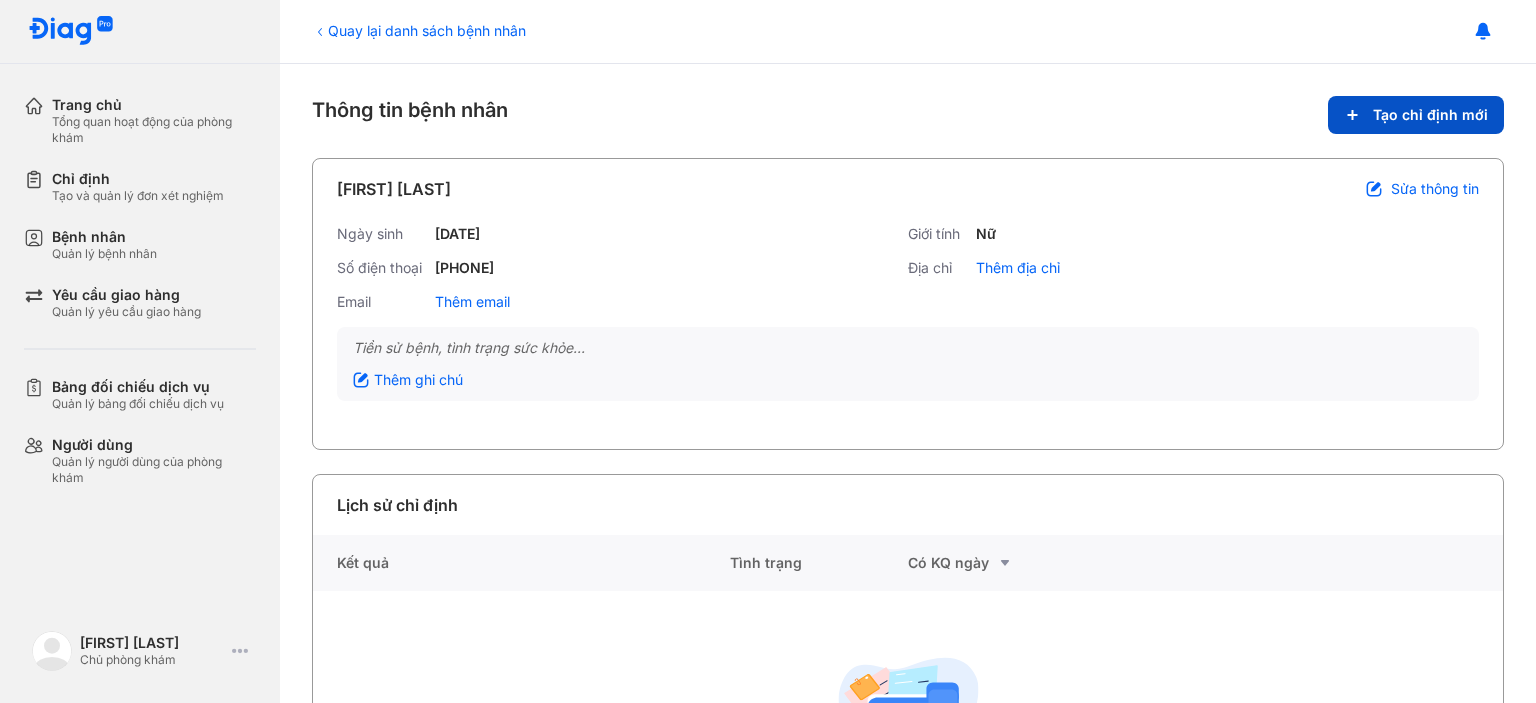 click on "Tạo chỉ định mới" at bounding box center [1416, 115] 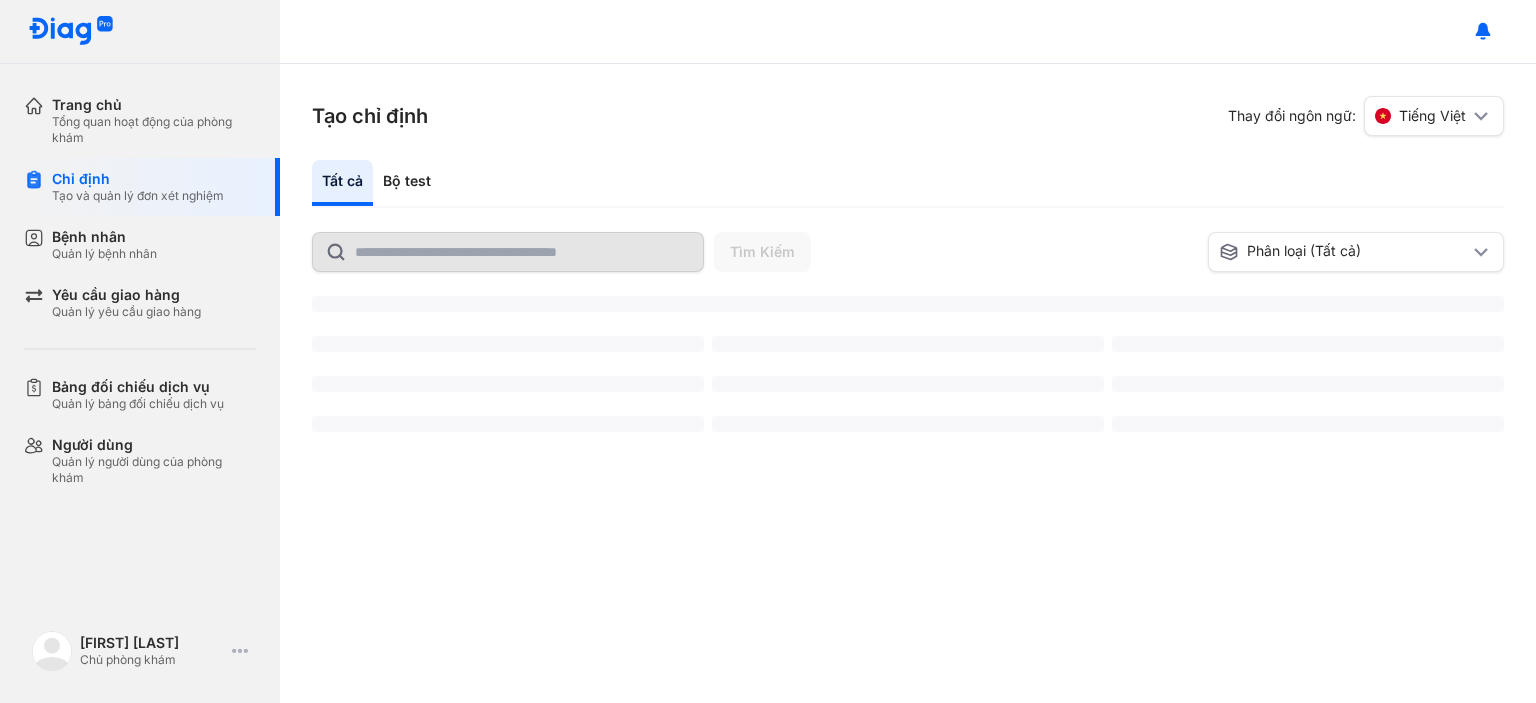 scroll, scrollTop: 0, scrollLeft: 0, axis: both 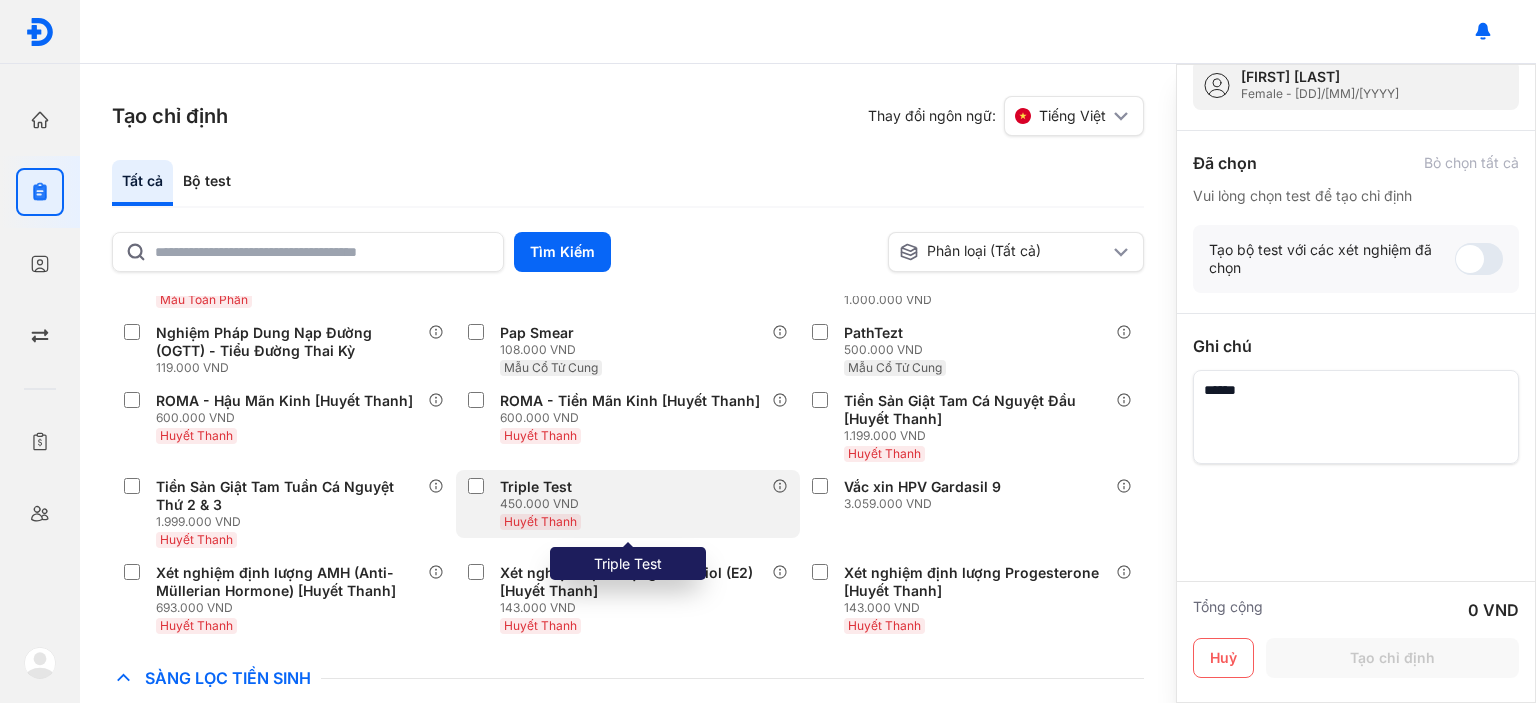 click on "Triple Test" at bounding box center (536, 487) 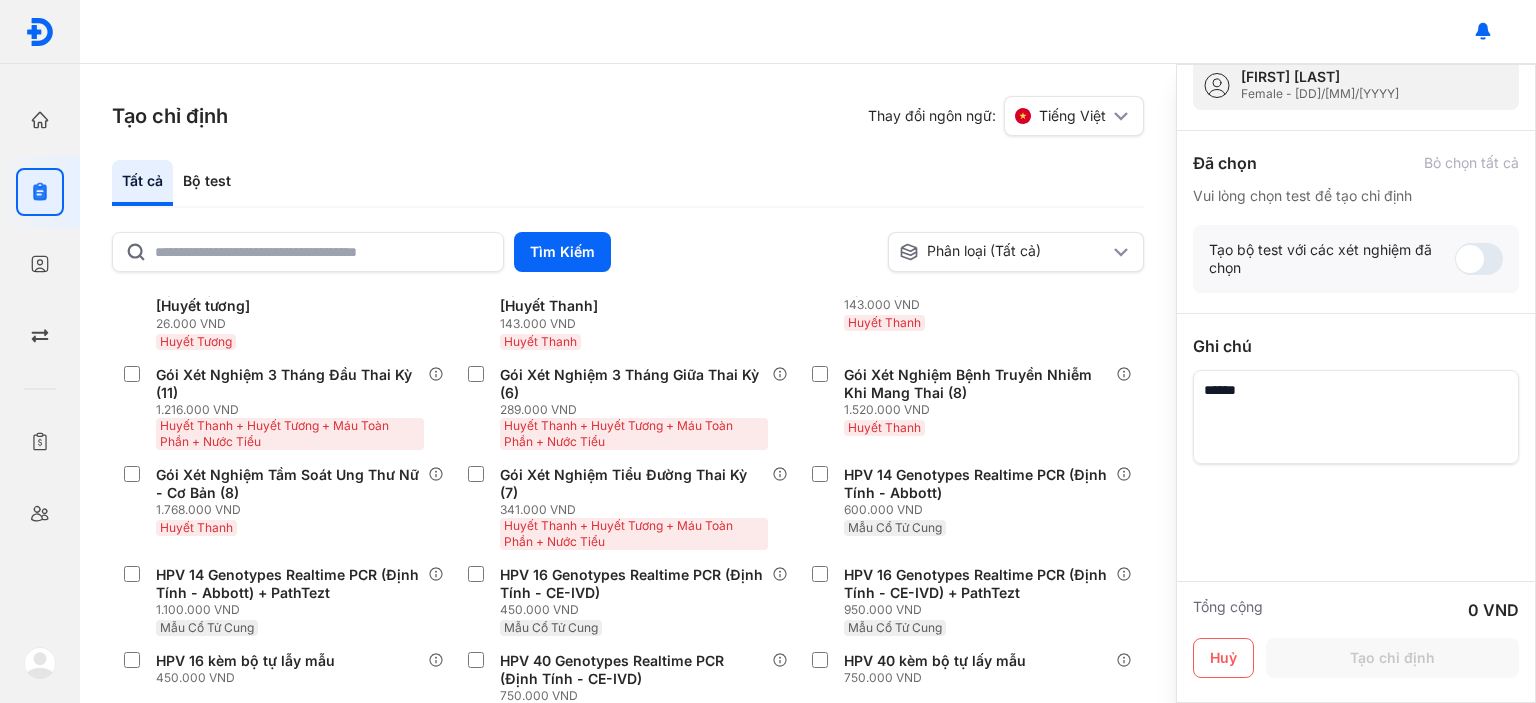 scroll, scrollTop: 26834, scrollLeft: 0, axis: vertical 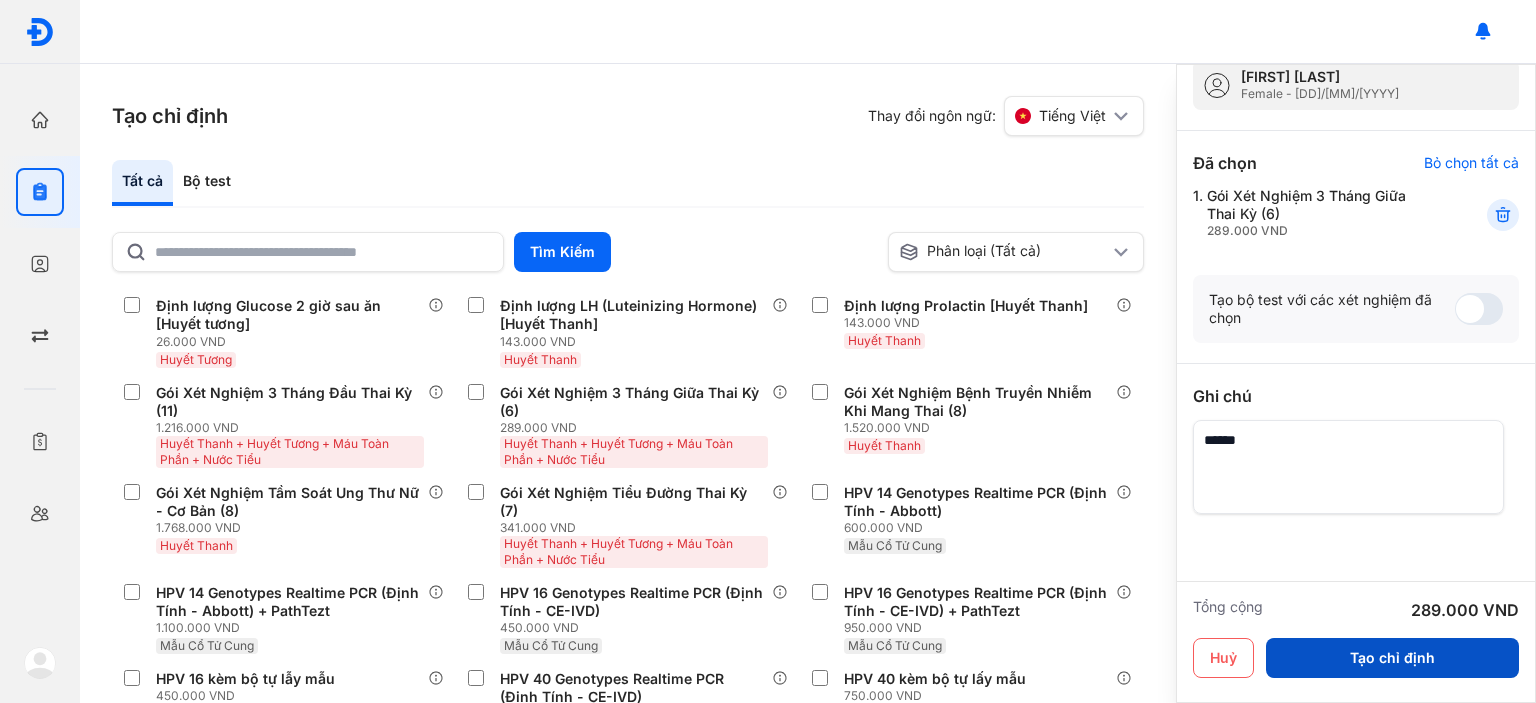 click on "Tạo chỉ định" at bounding box center [1392, 658] 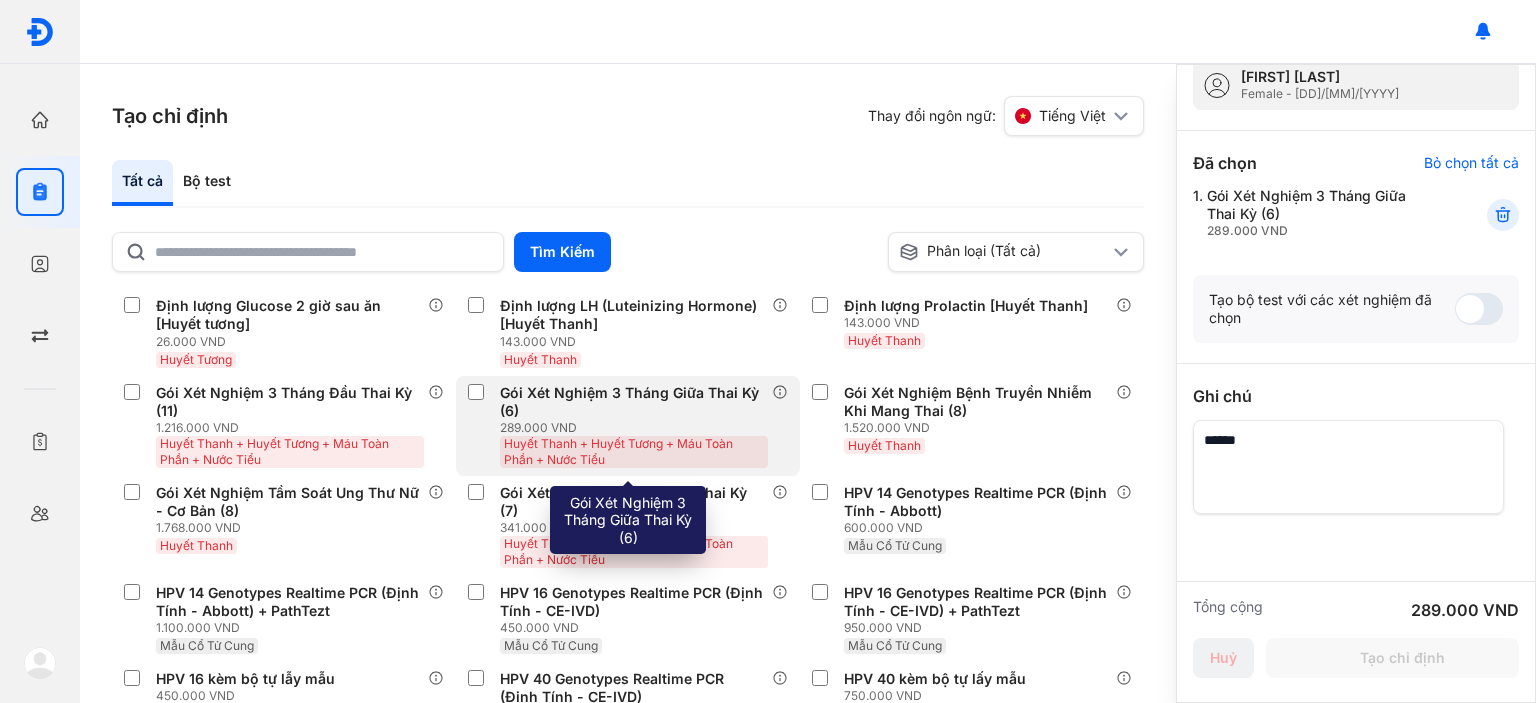 click on "Gói Xét Nghiệm 3 Tháng Giữa Thai Kỳ (6)" at bounding box center [632, 402] 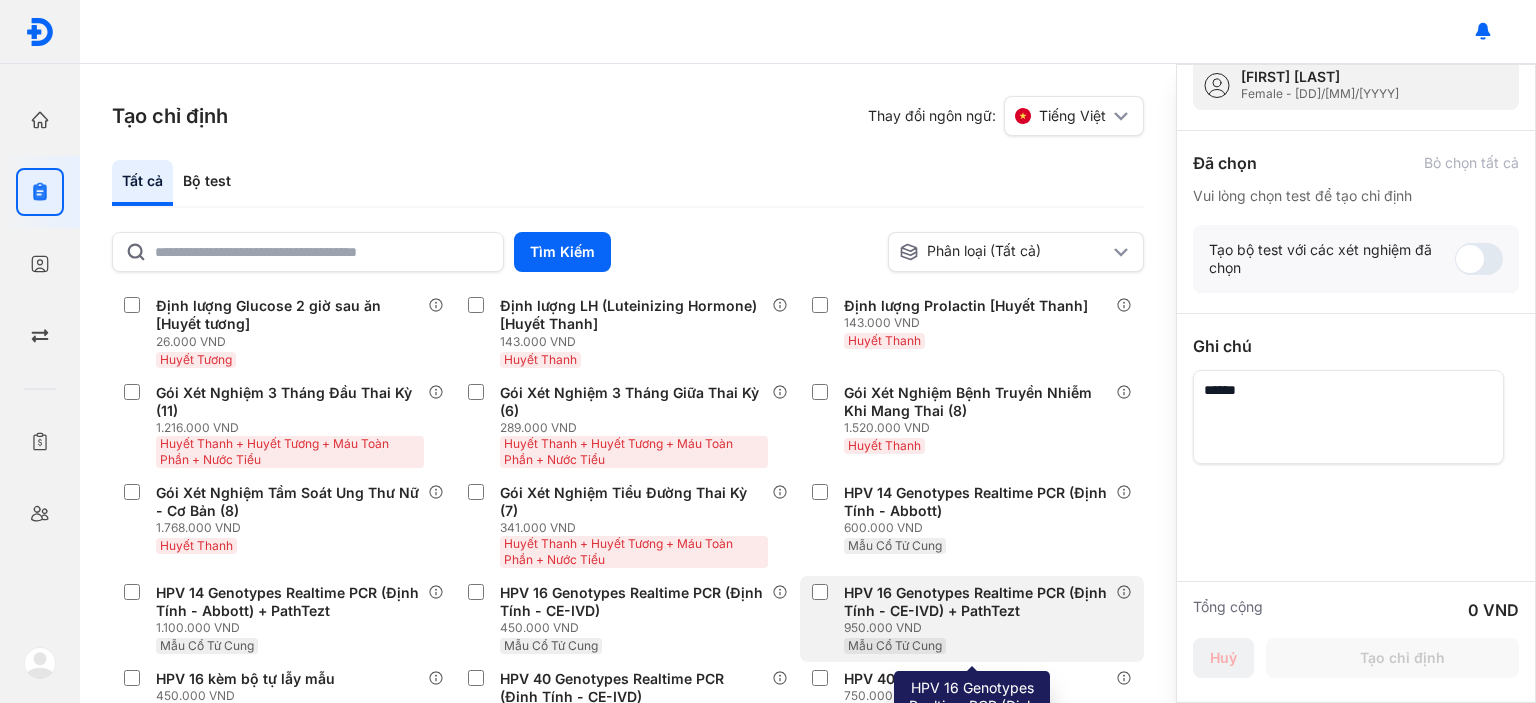 scroll, scrollTop: 0, scrollLeft: 0, axis: both 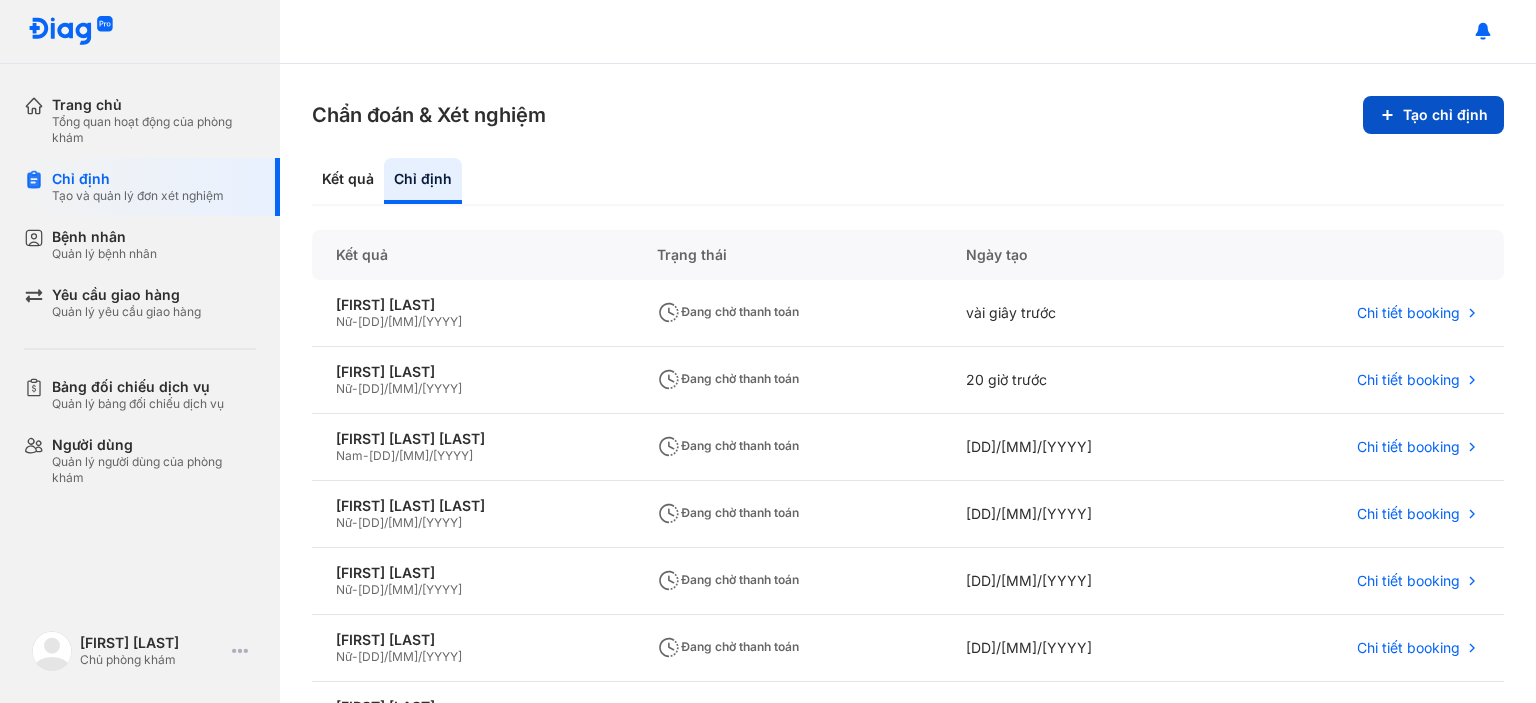 click on "Tạo chỉ định" at bounding box center [1433, 115] 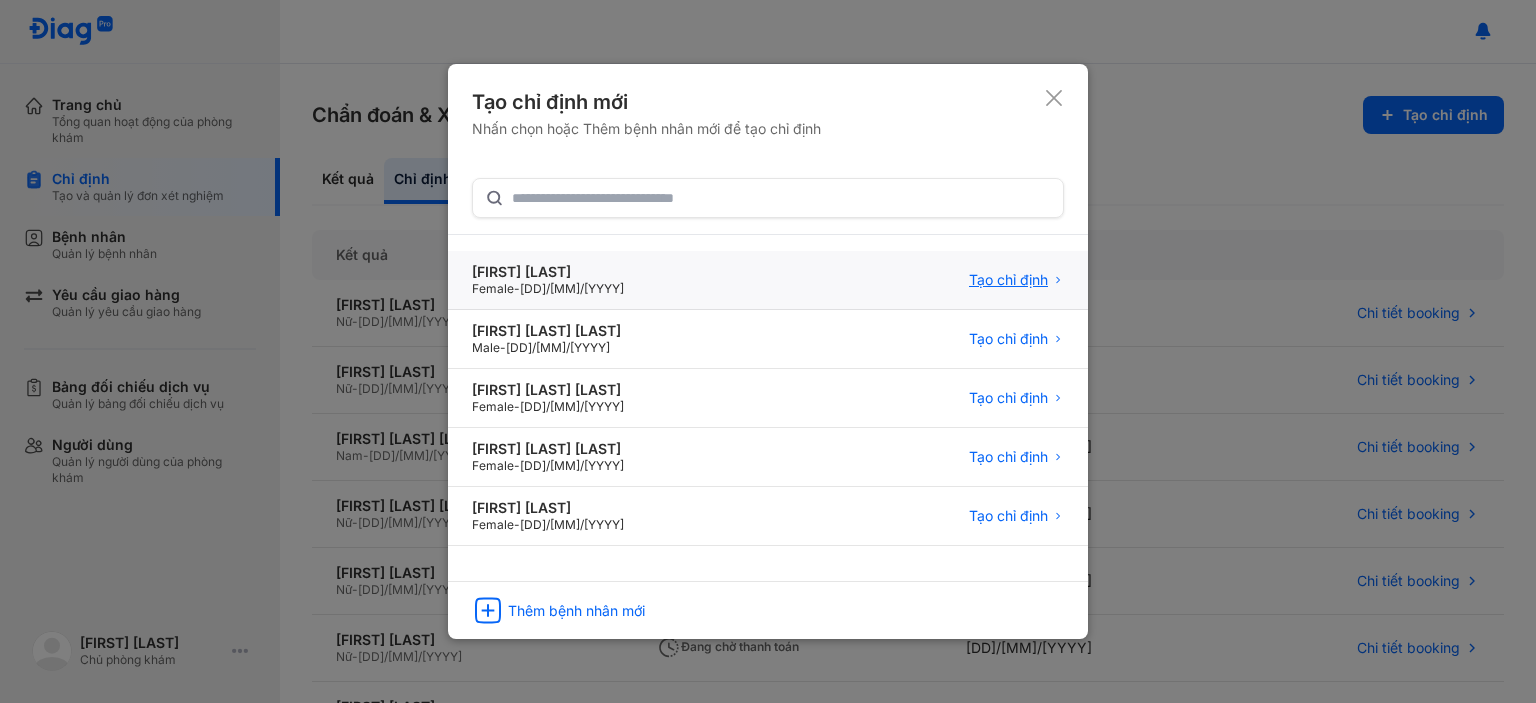 click on "Tạo chỉ định" at bounding box center (1008, 280) 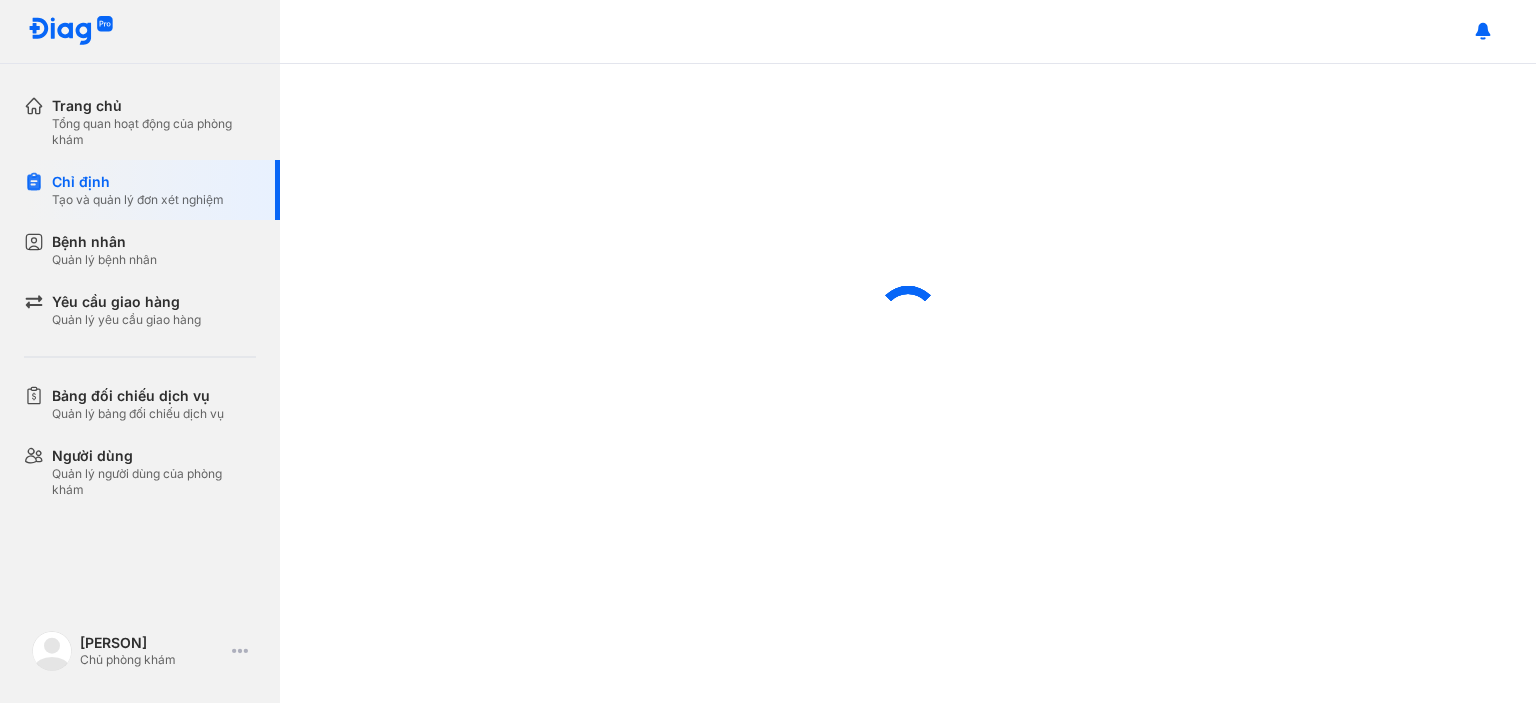 scroll, scrollTop: 0, scrollLeft: 0, axis: both 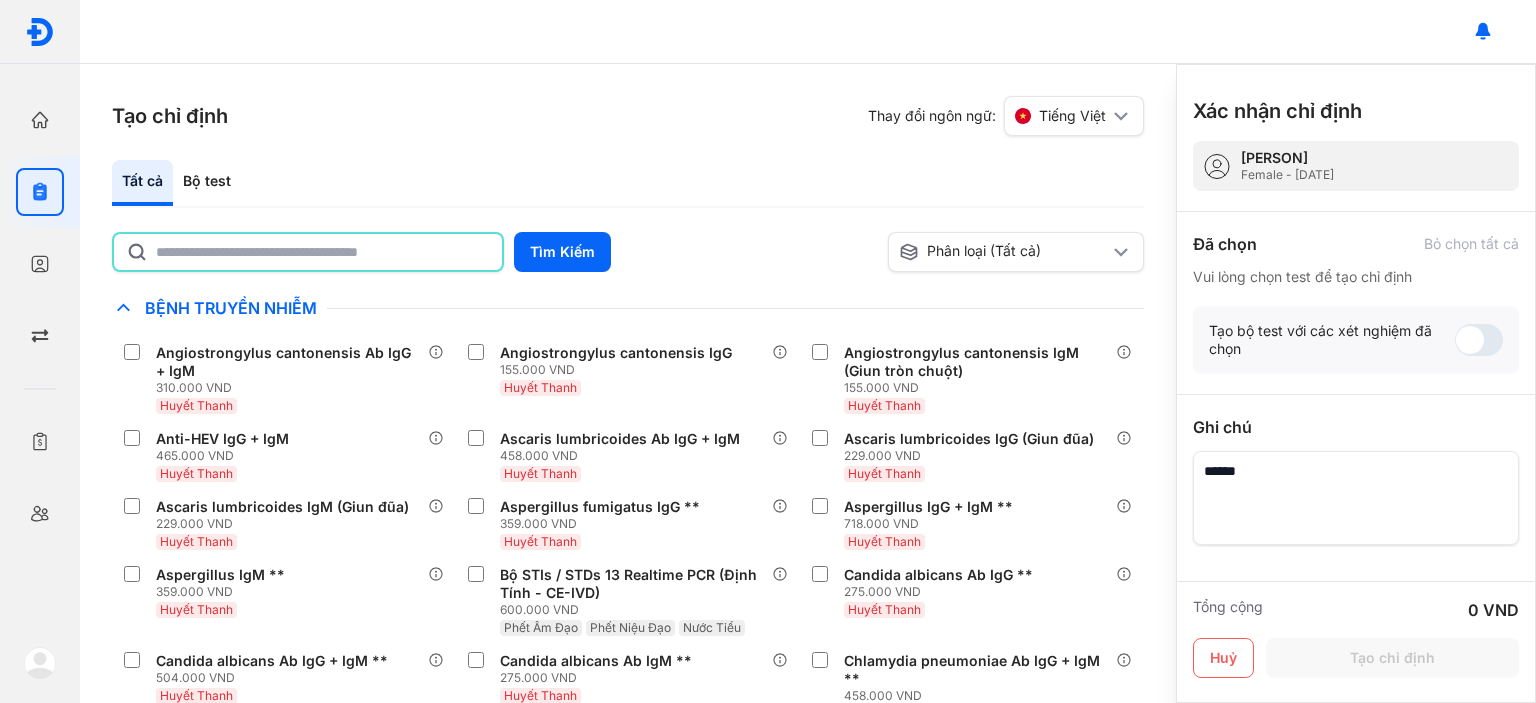click 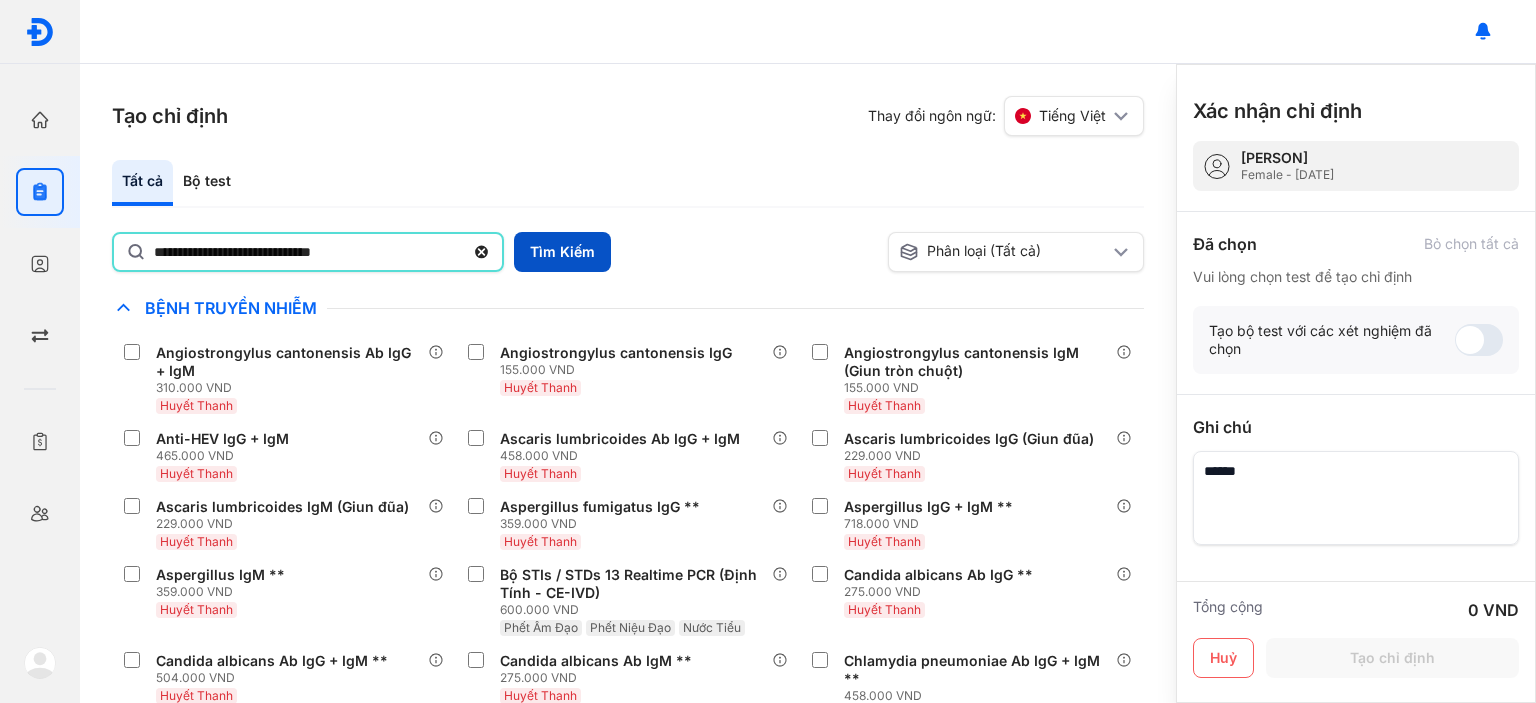type on "**********" 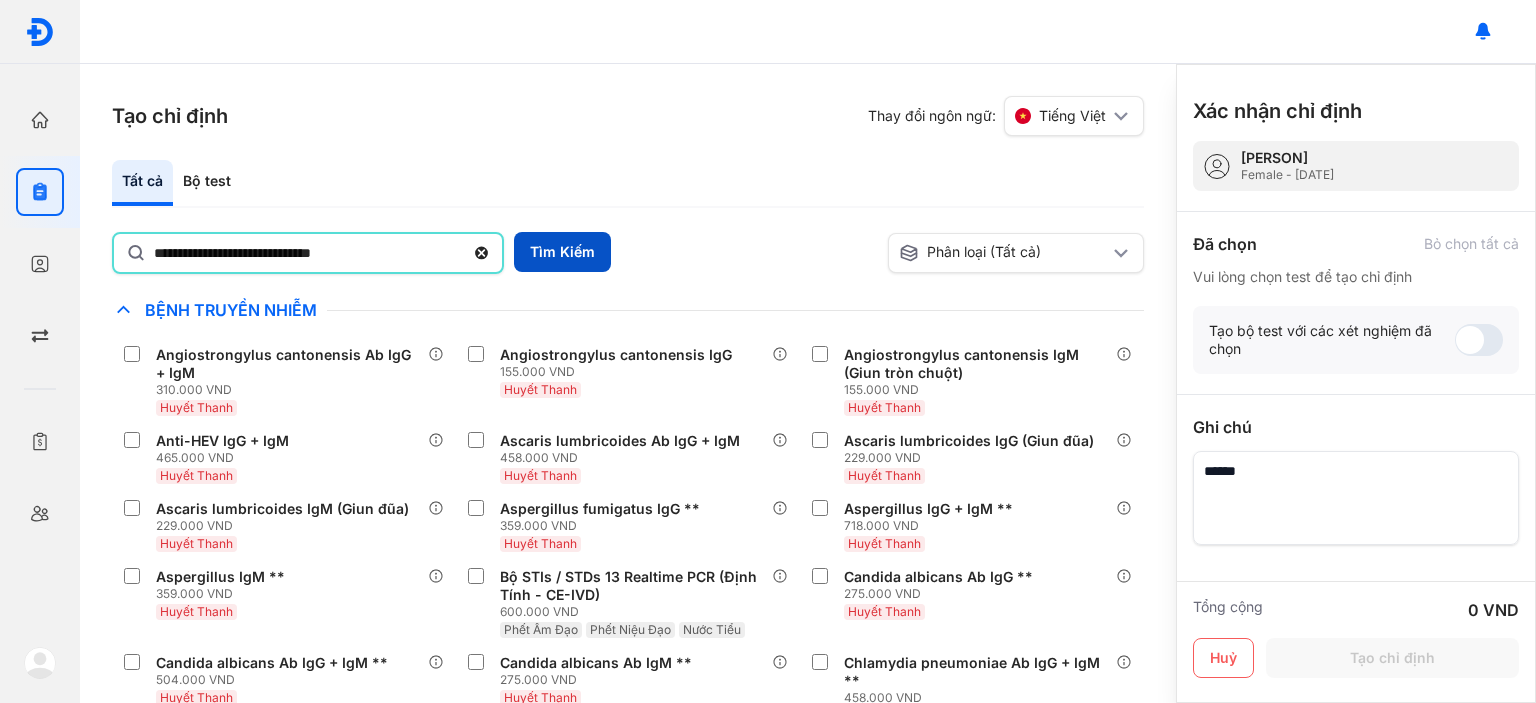 click on "Tìm Kiếm" at bounding box center (562, 252) 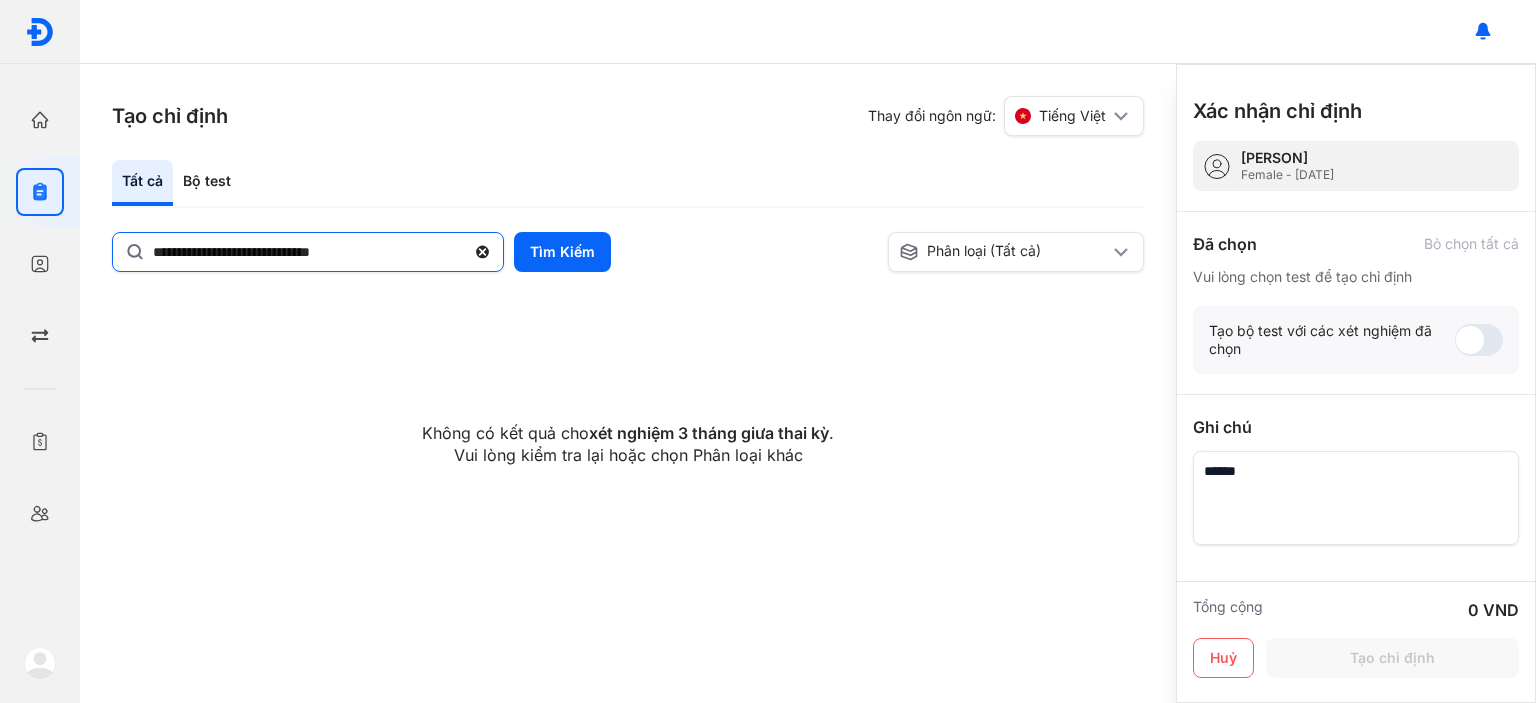 click 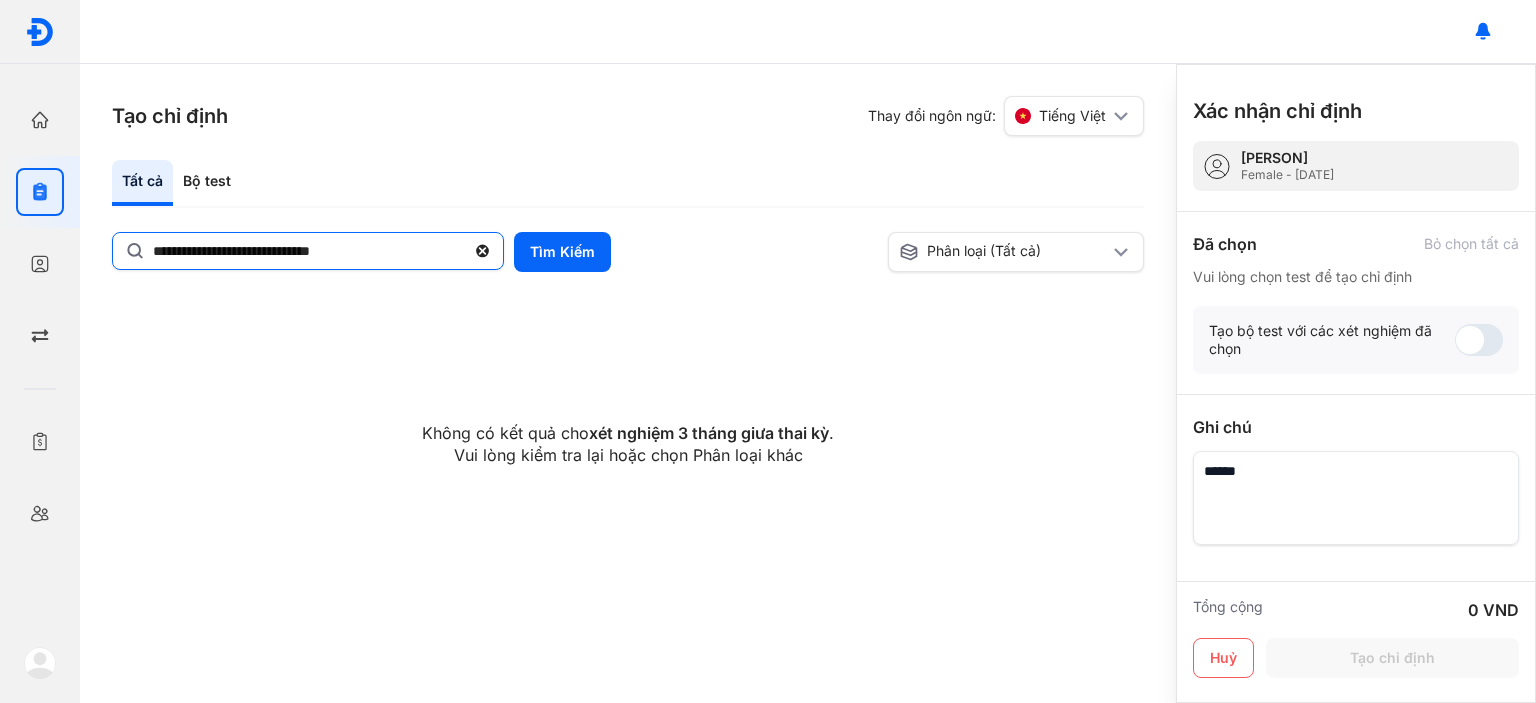 click on "**********" 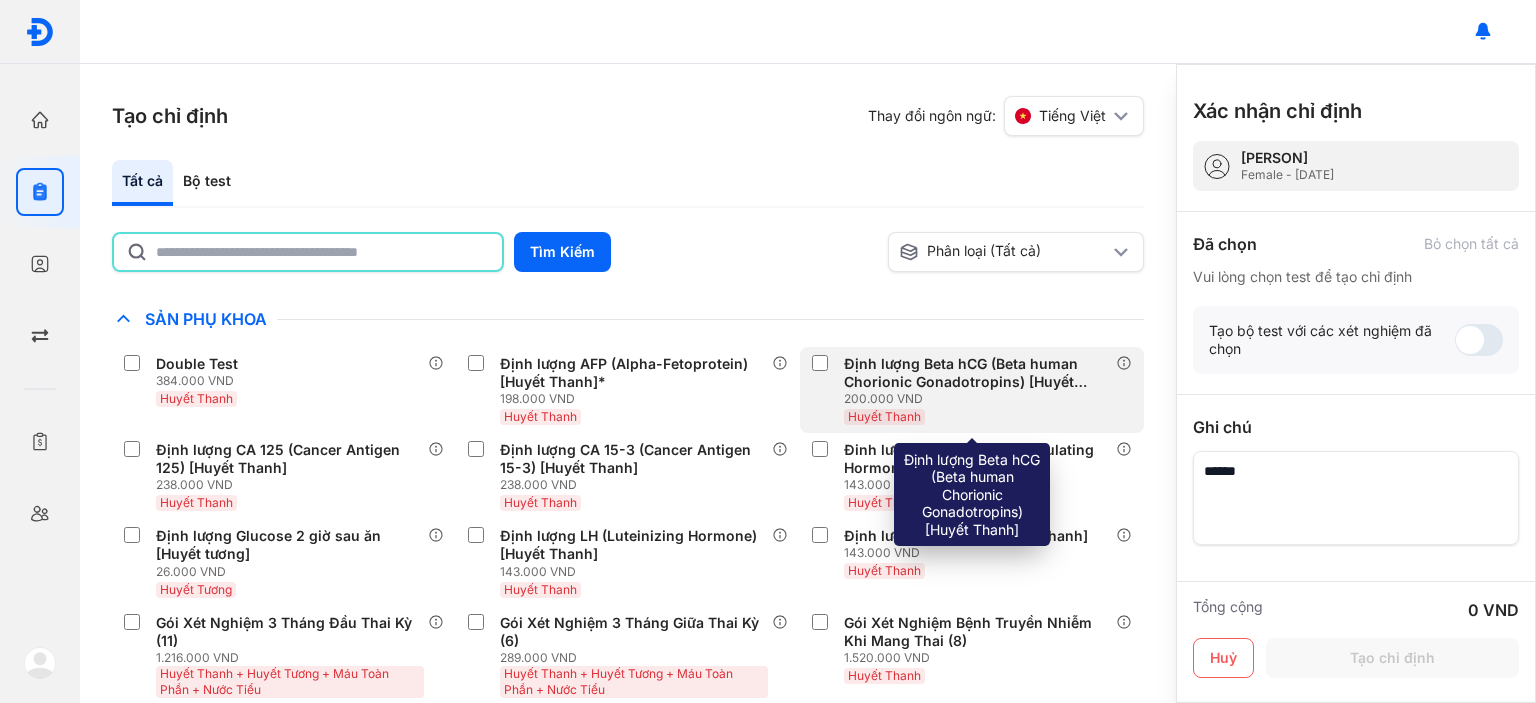 scroll, scrollTop: 26634, scrollLeft: 0, axis: vertical 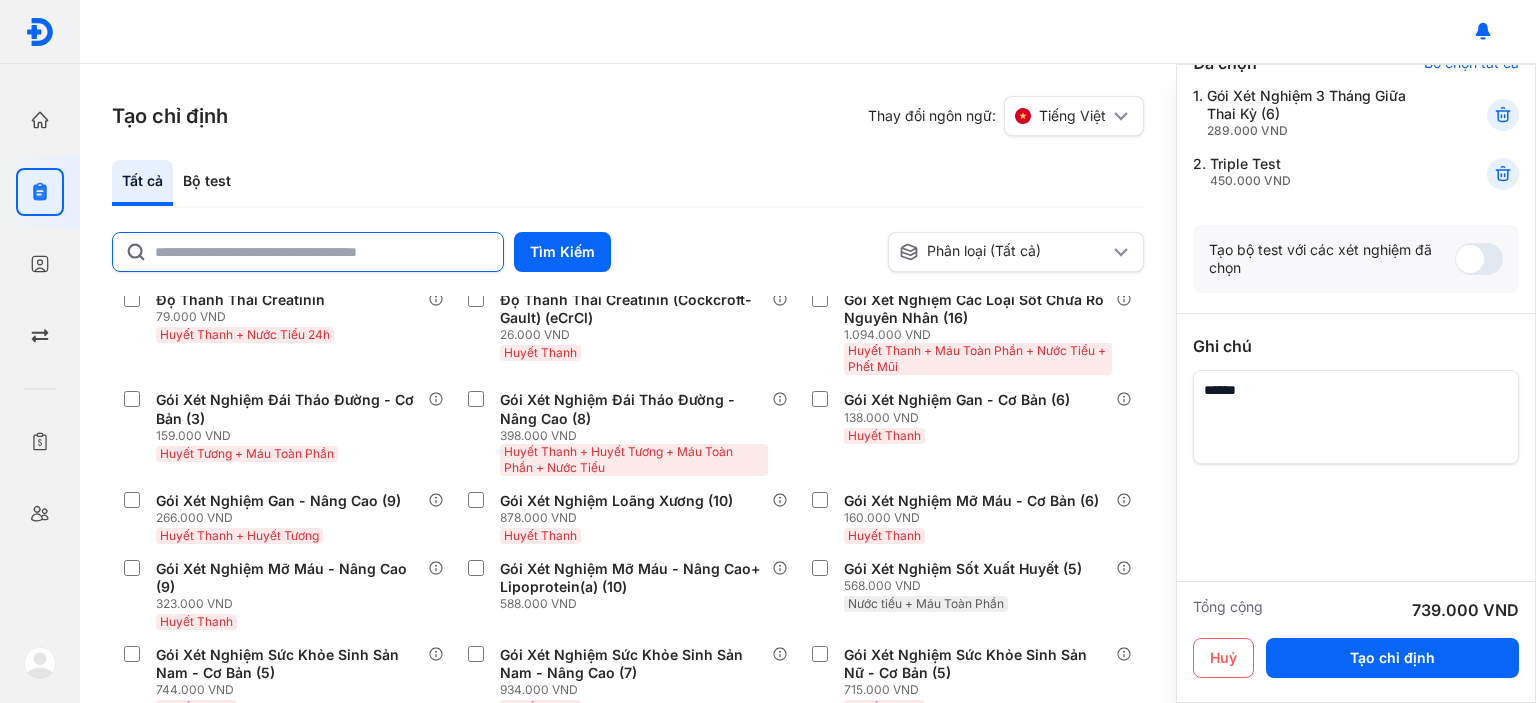 click on "Tìm Kiếm" at bounding box center (496, 252) 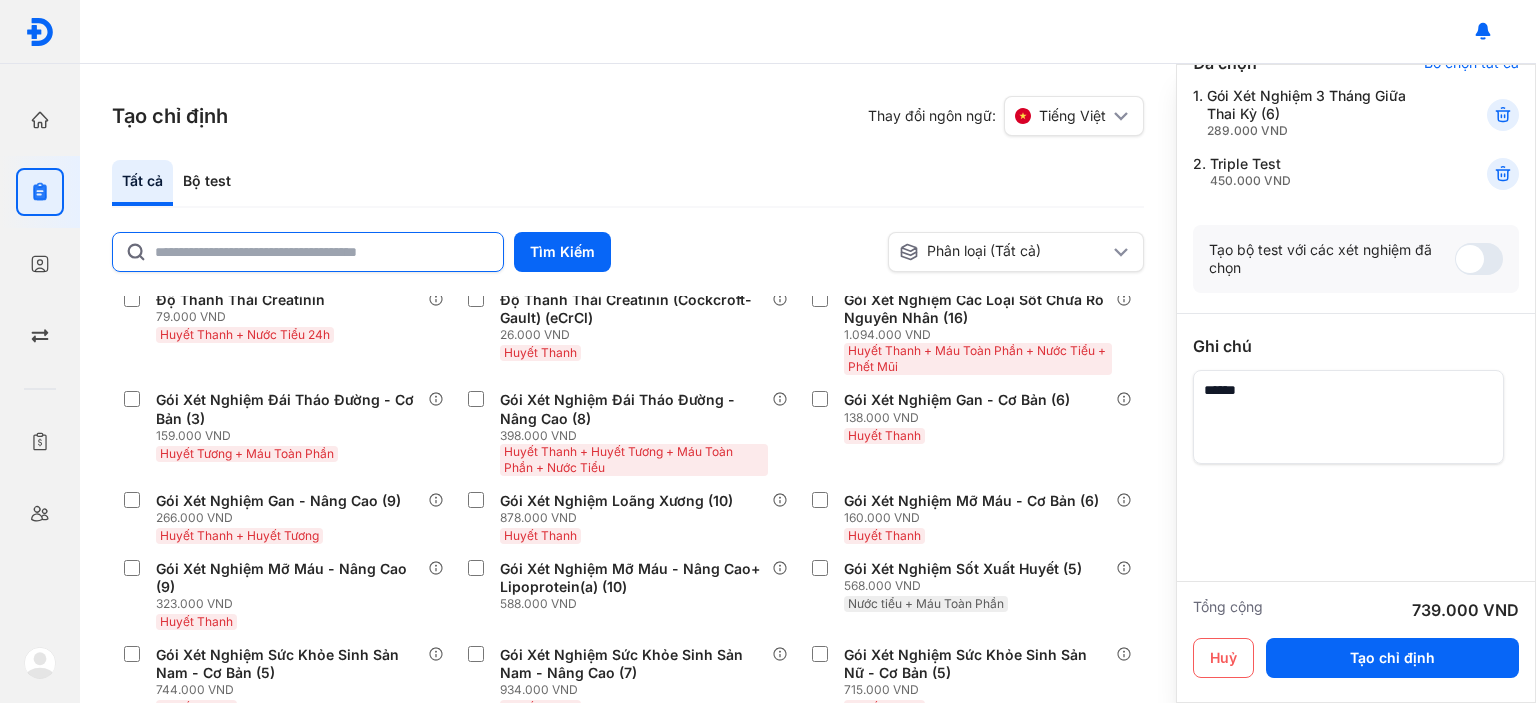 click on "Tạo bộ test với các xét nghiệm đã chọn" at bounding box center (1332, 259) 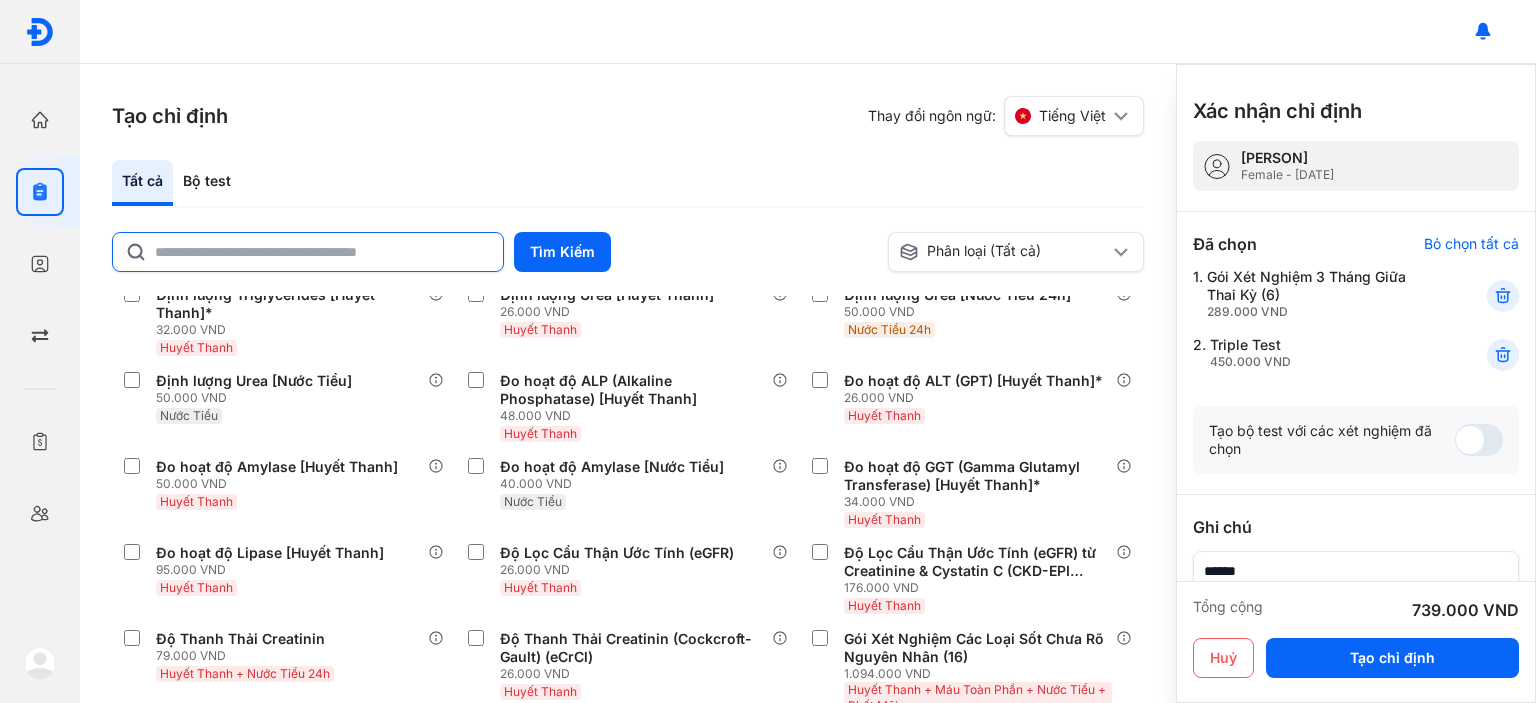 scroll, scrollTop: 32428, scrollLeft: 0, axis: vertical 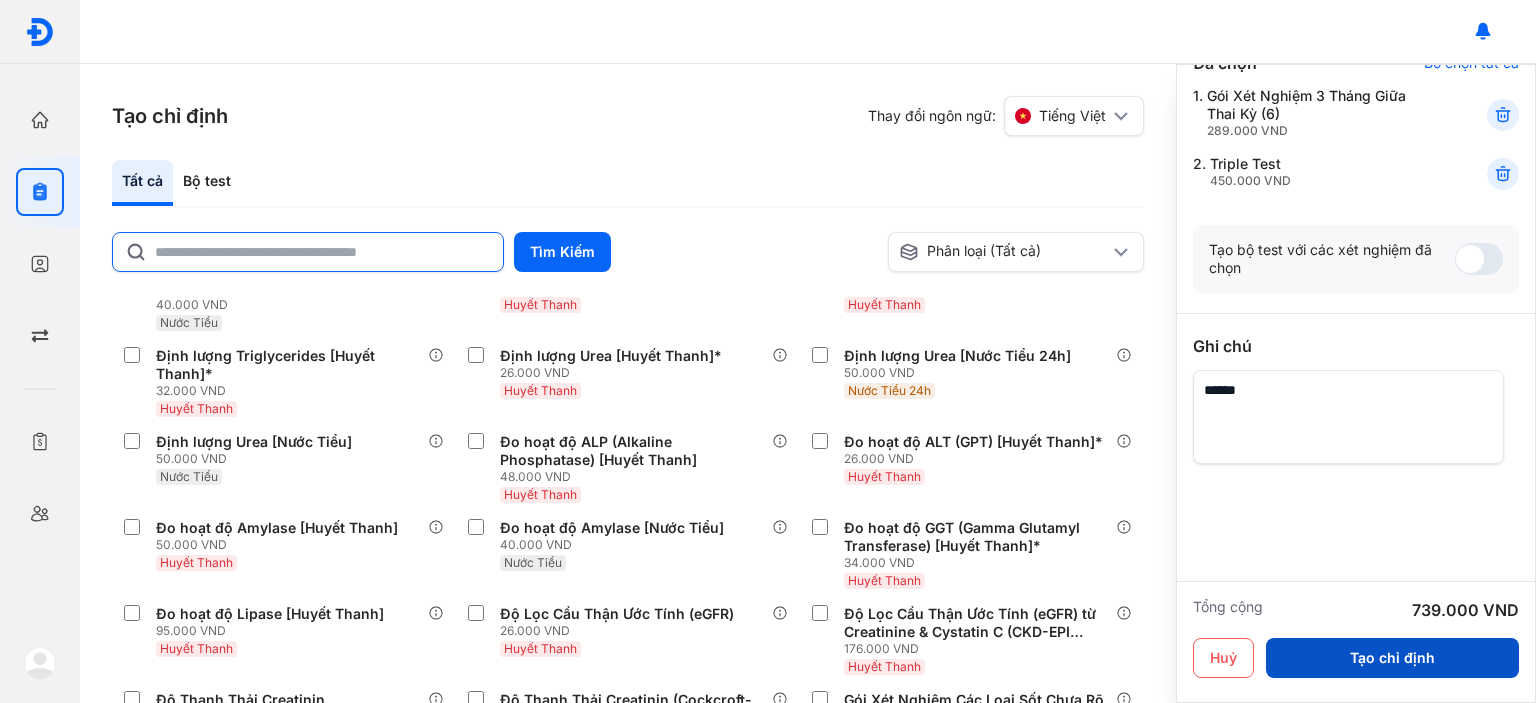 click on "Tạo chỉ định" at bounding box center (1392, 658) 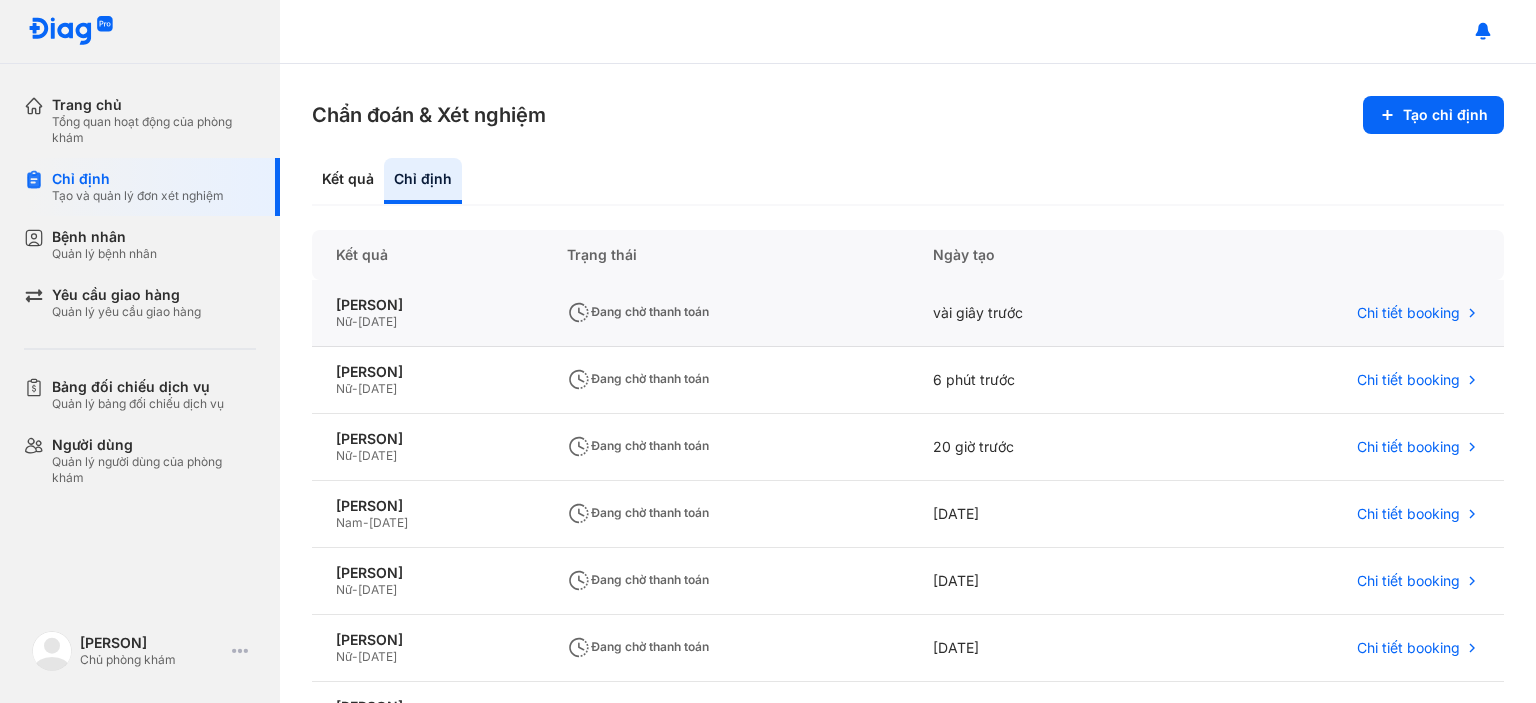 click on "vài giây trước" 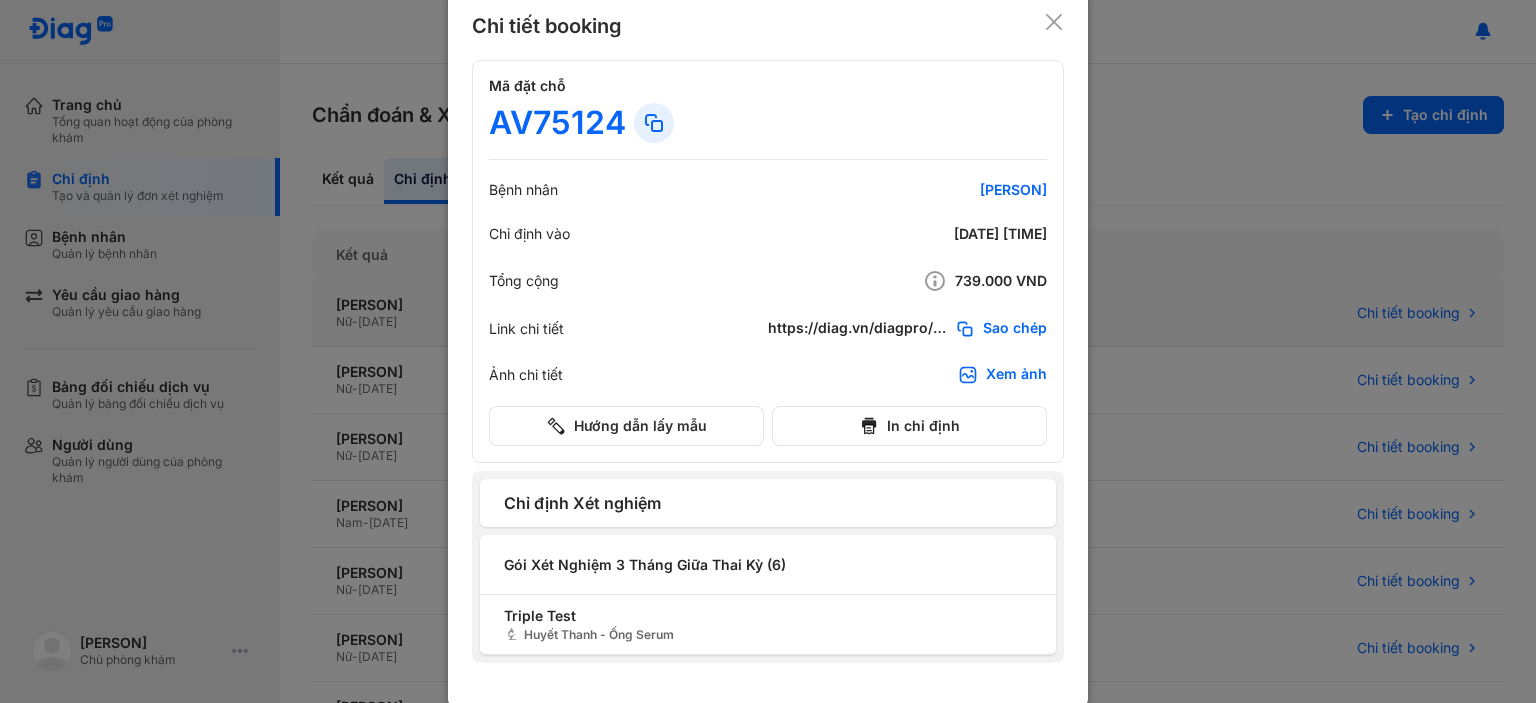 scroll, scrollTop: 15, scrollLeft: 0, axis: vertical 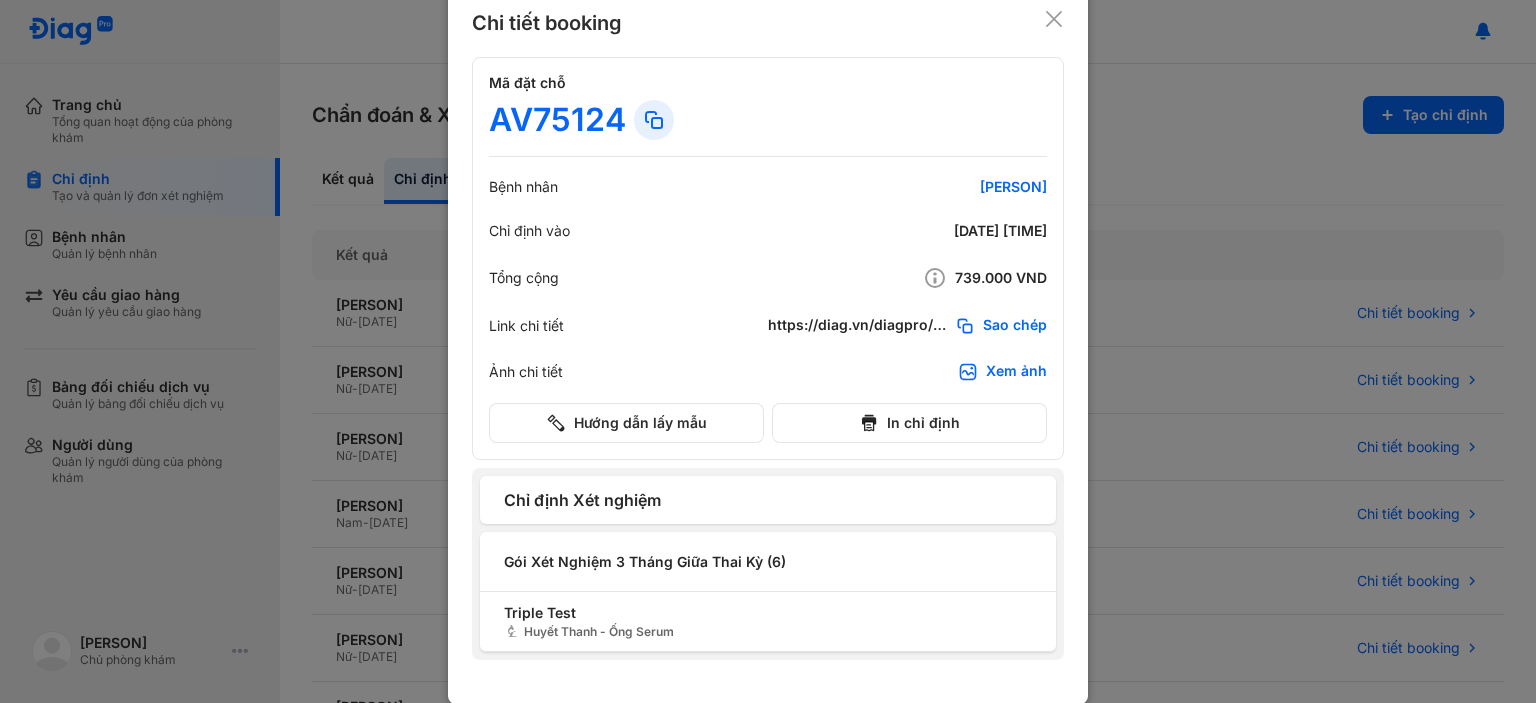 click 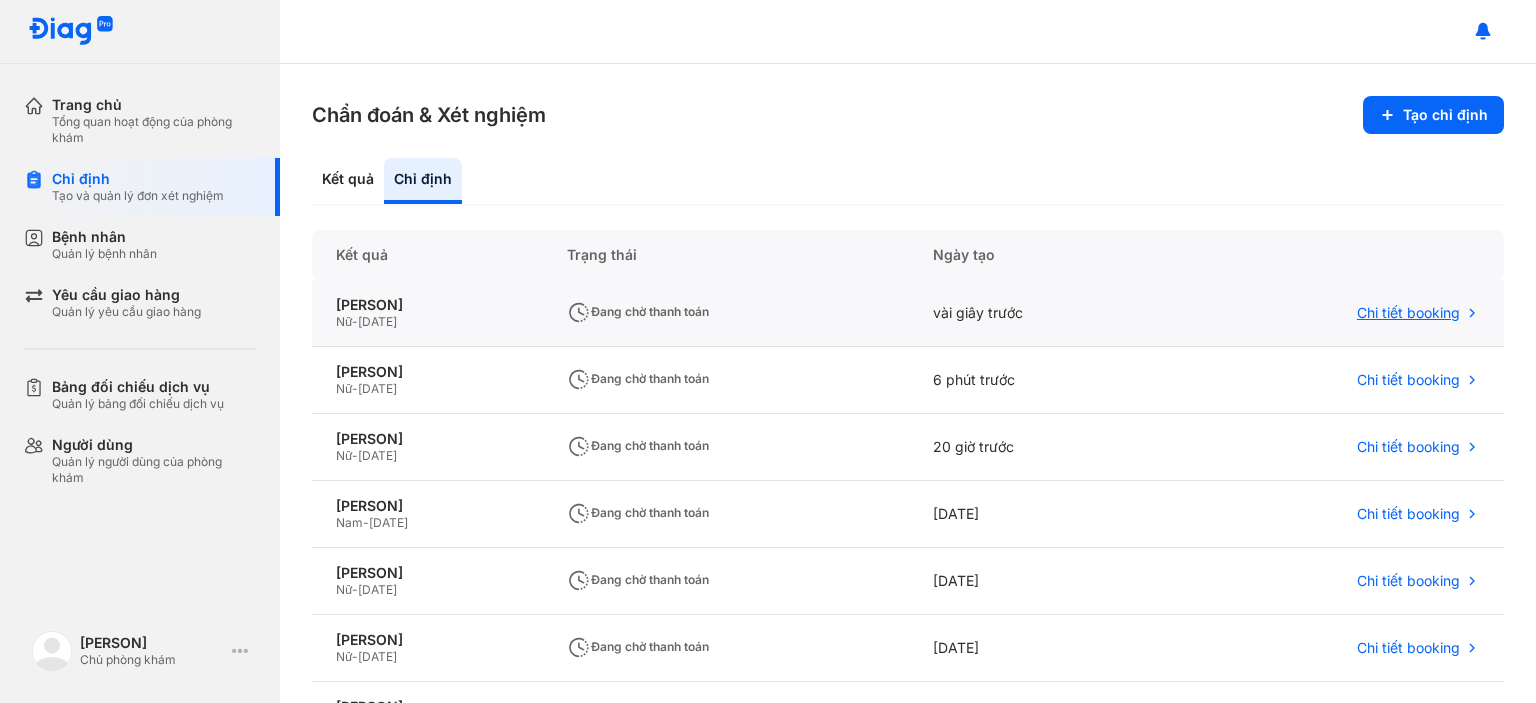 click on "Chi tiết booking" at bounding box center [1408, 313] 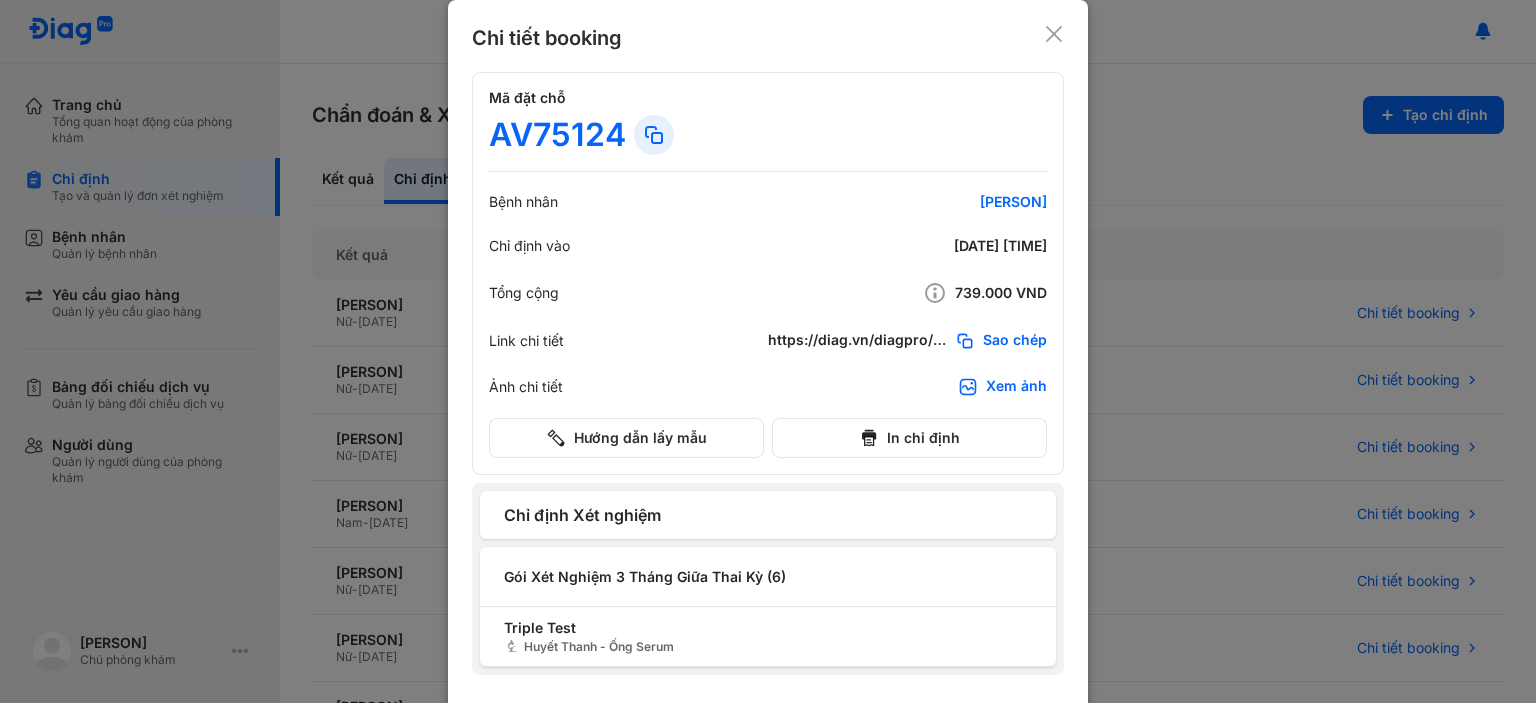 scroll, scrollTop: 15, scrollLeft: 0, axis: vertical 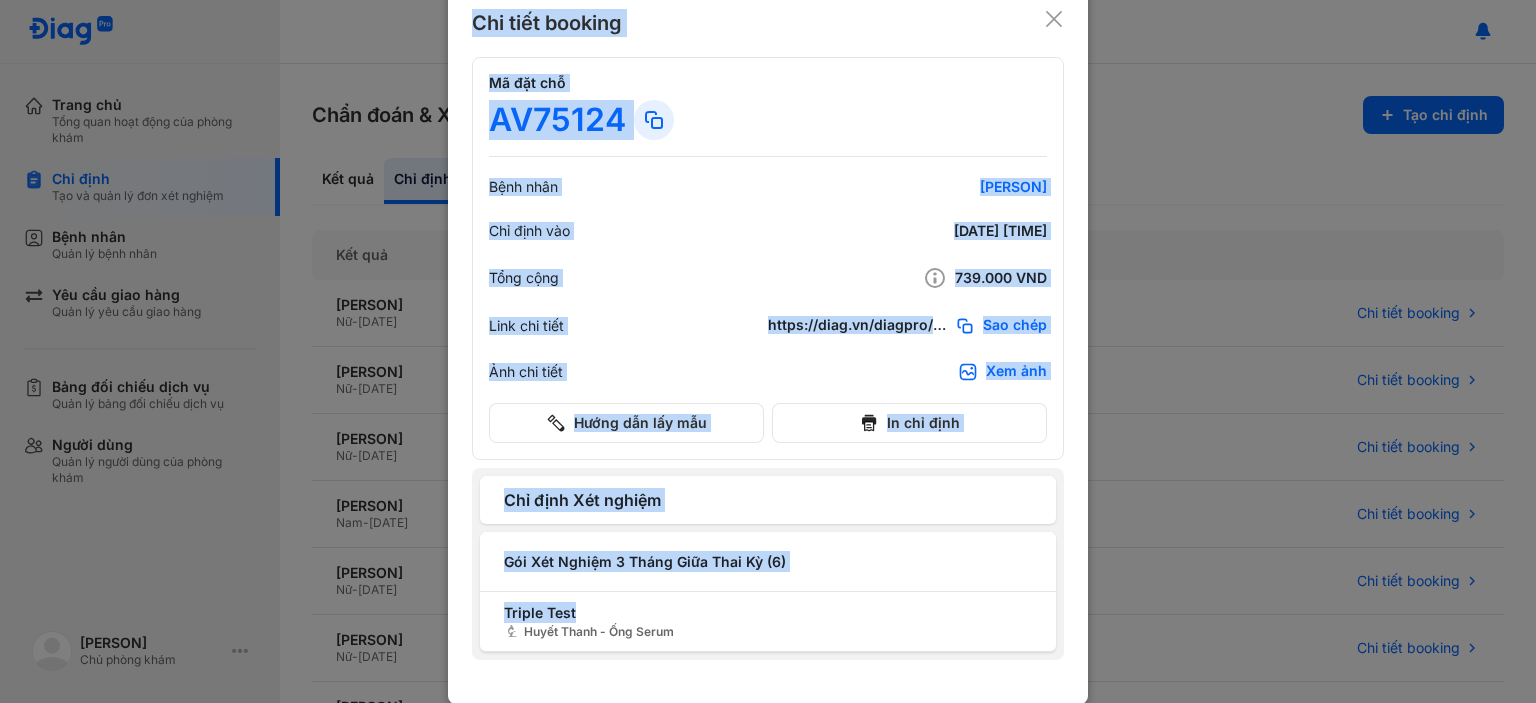 drag, startPoint x: 466, startPoint y: 19, endPoint x: 992, endPoint y: 596, distance: 780.77203 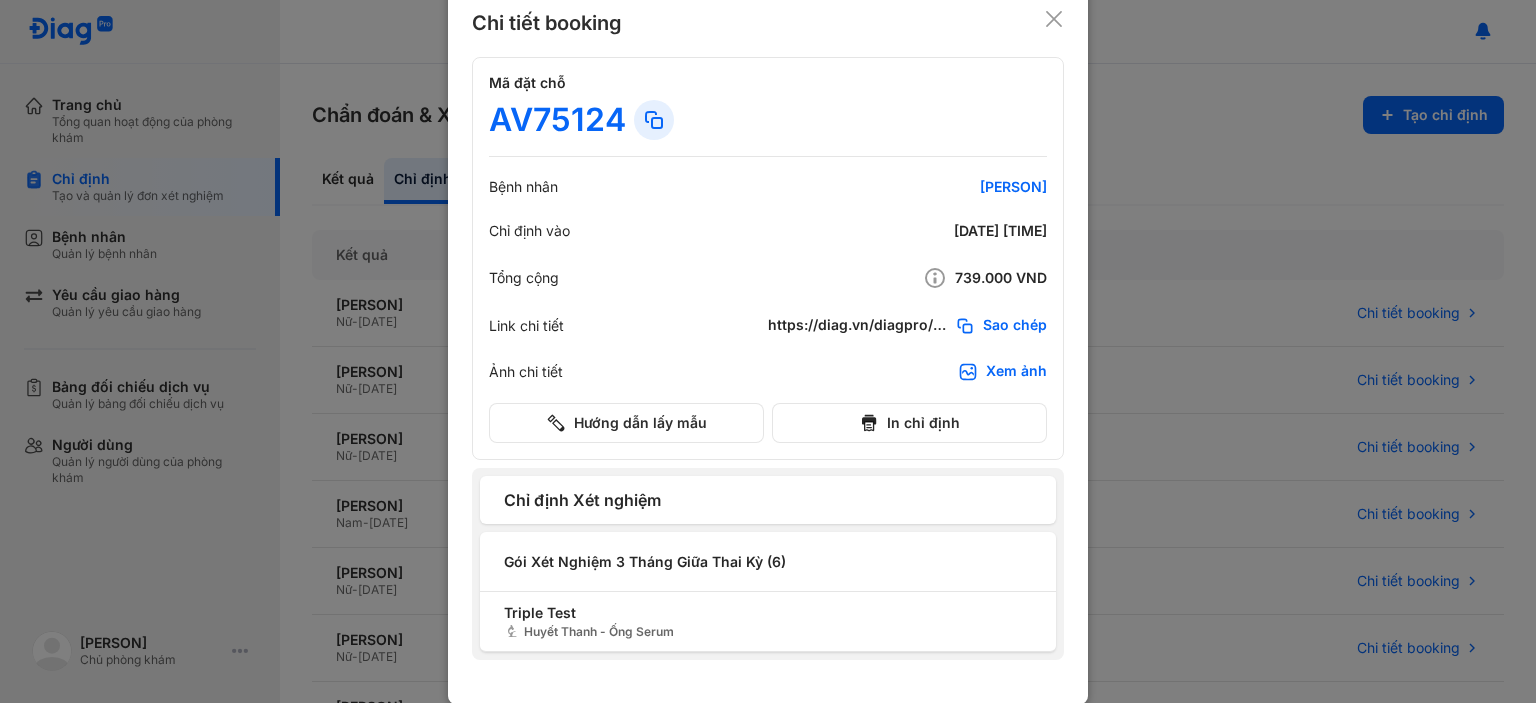 click at bounding box center [768, 336] 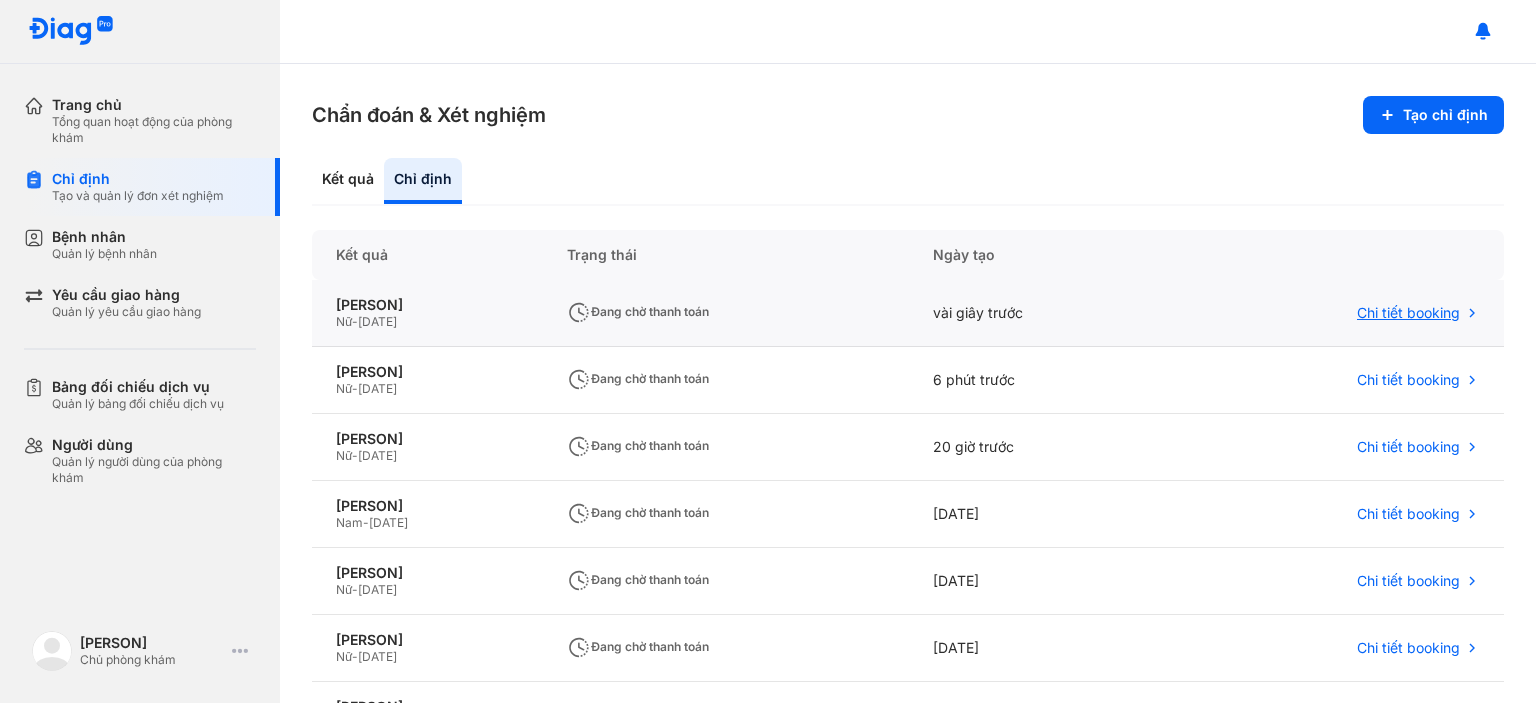 click on "Chi tiết booking" at bounding box center [1408, 313] 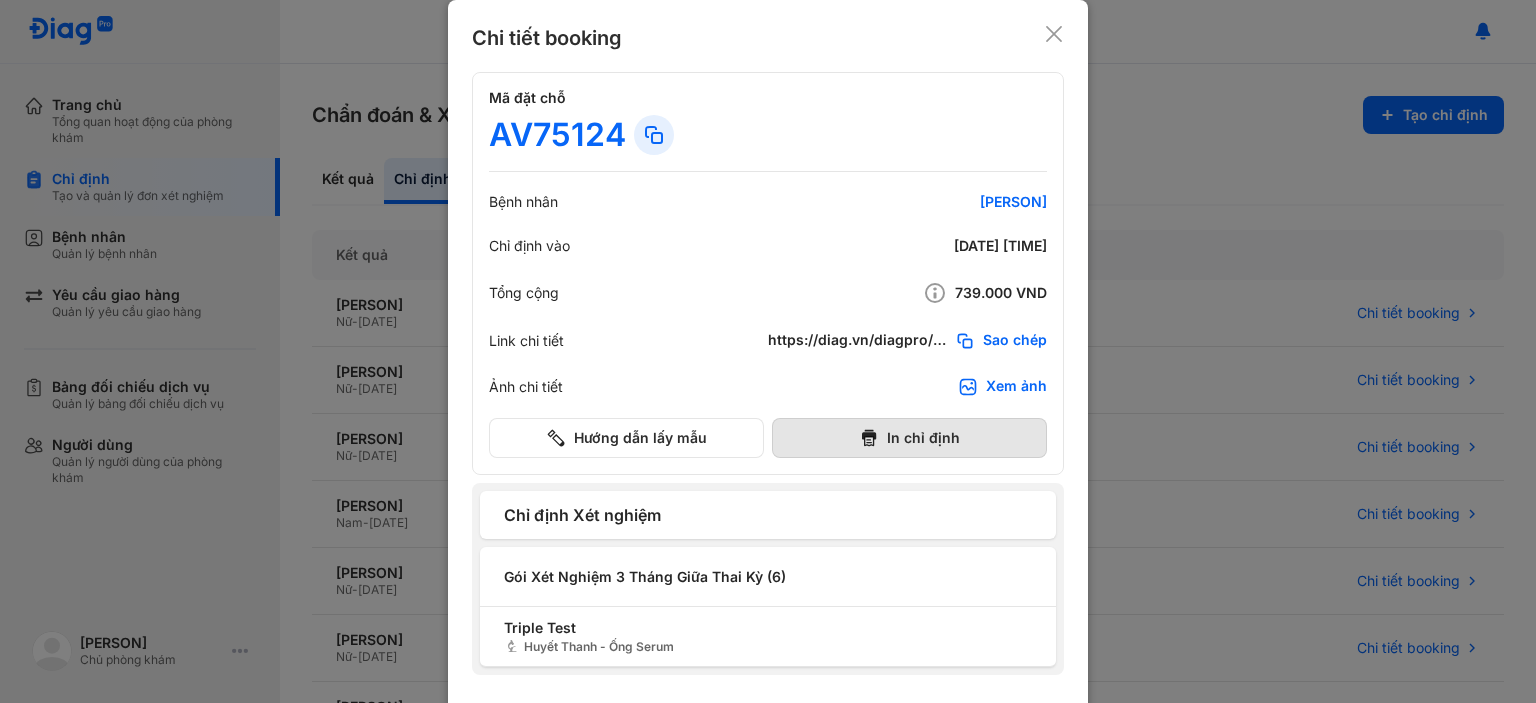 click 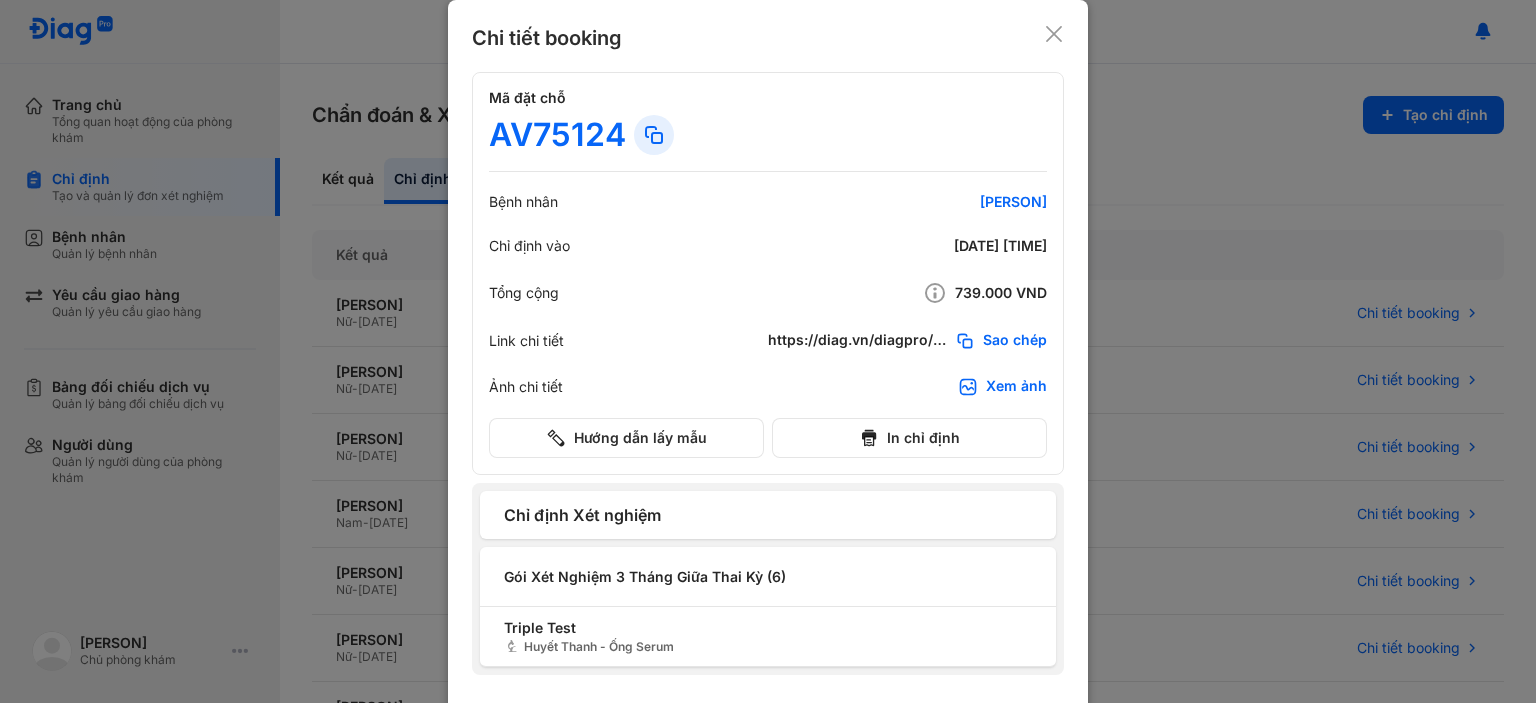 scroll, scrollTop: 0, scrollLeft: 0, axis: both 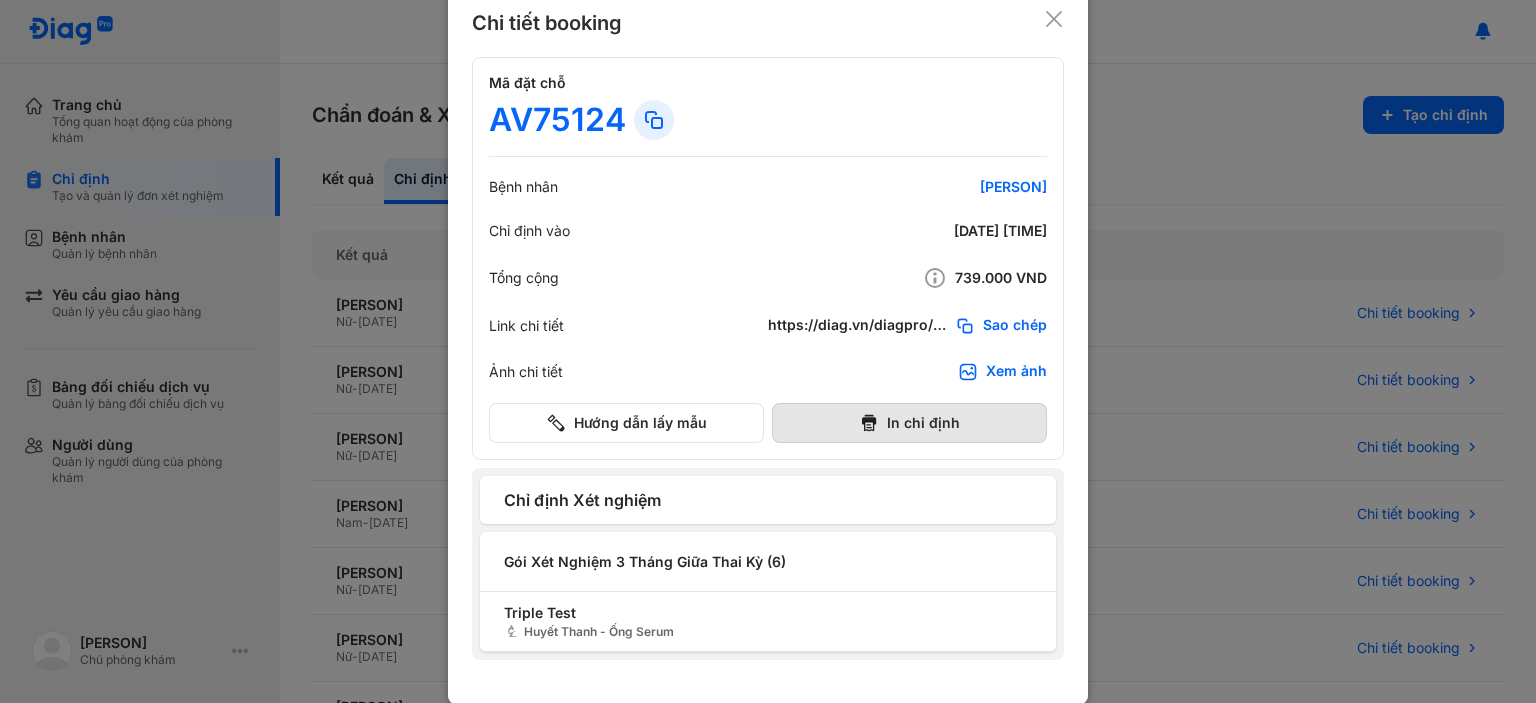 click 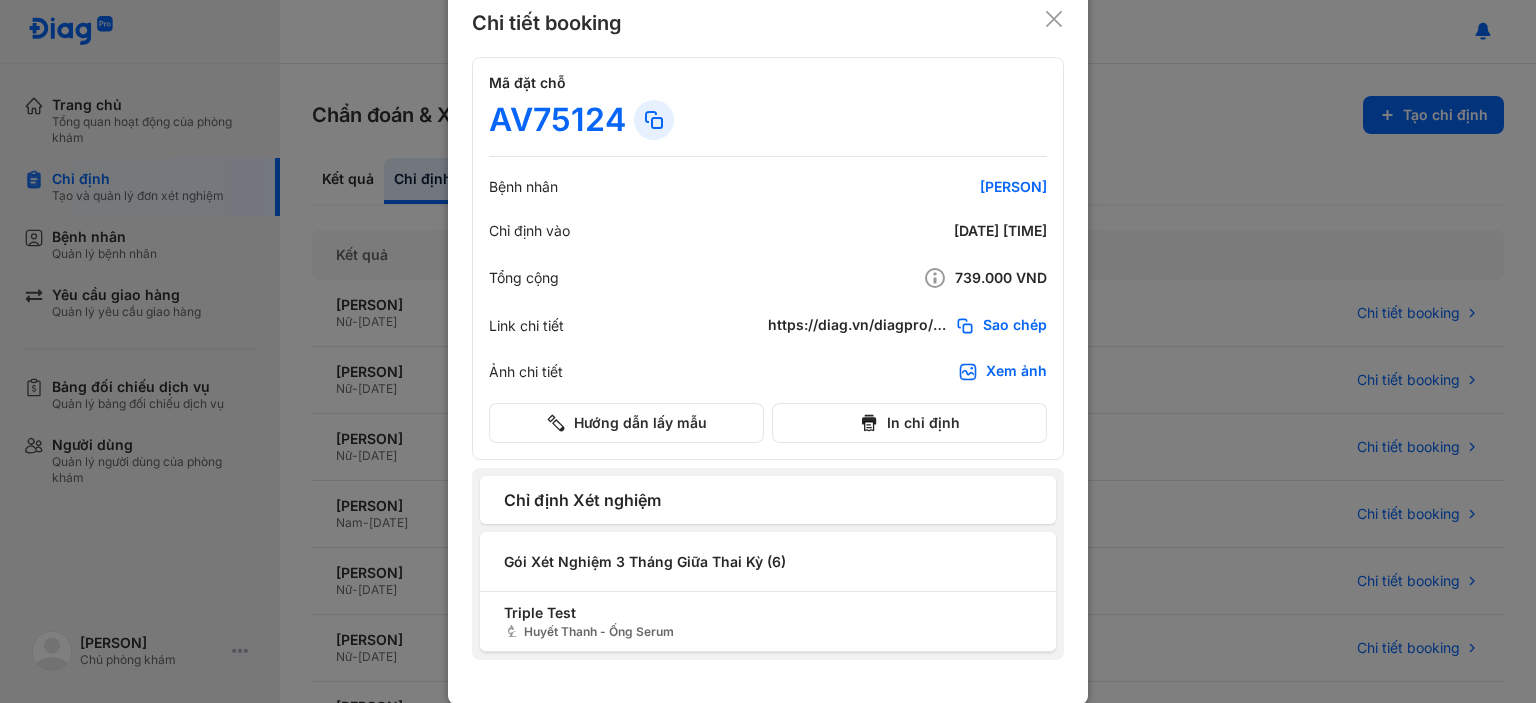 click 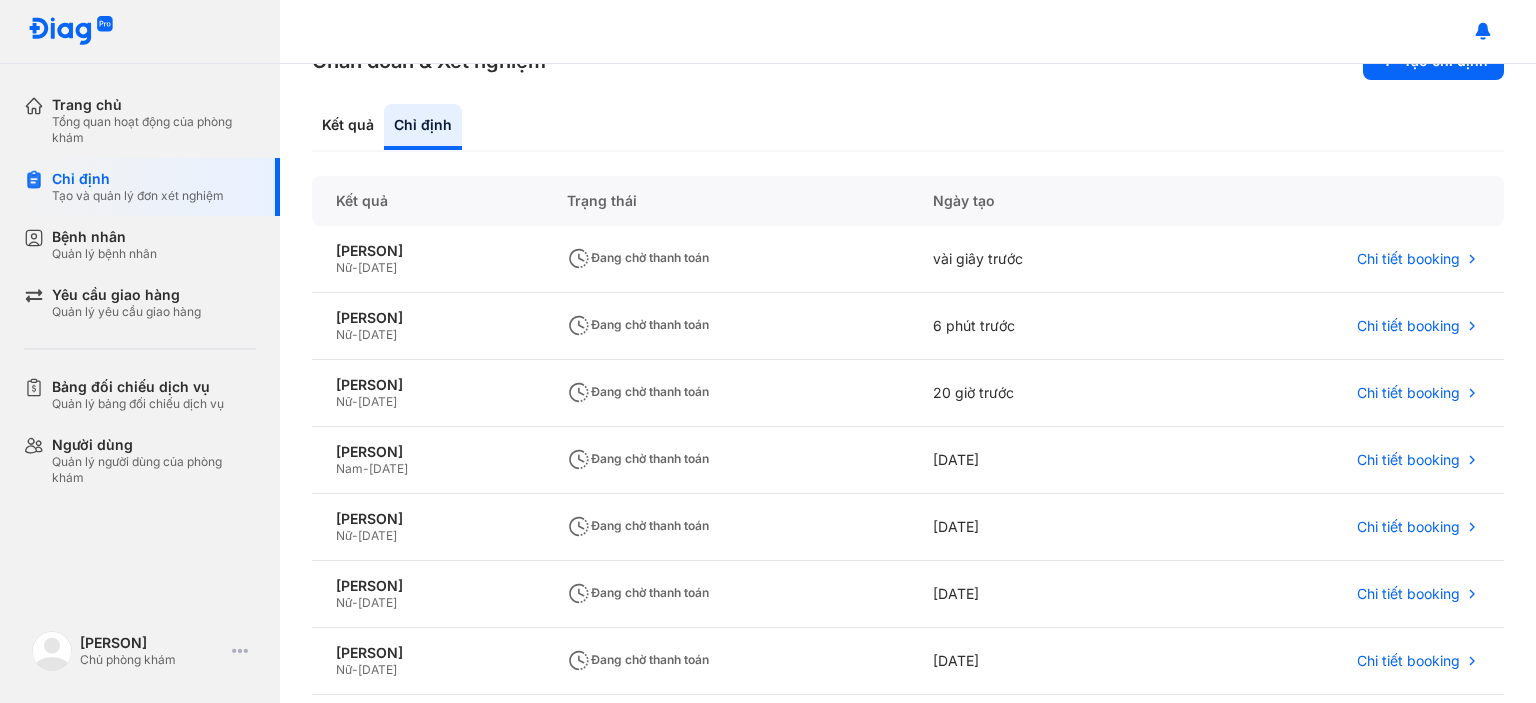 scroll, scrollTop: 100, scrollLeft: 0, axis: vertical 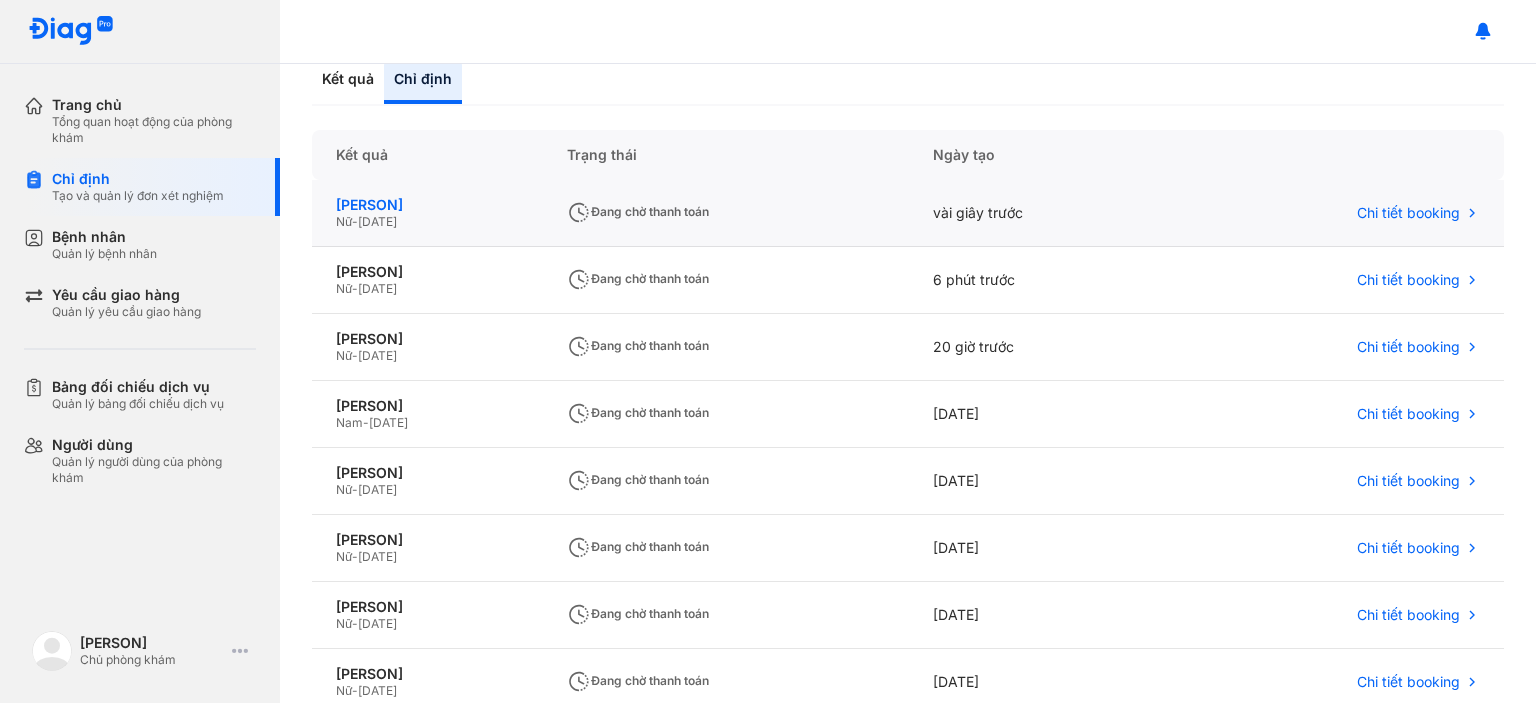 click on "[FIRST] [LAST]" 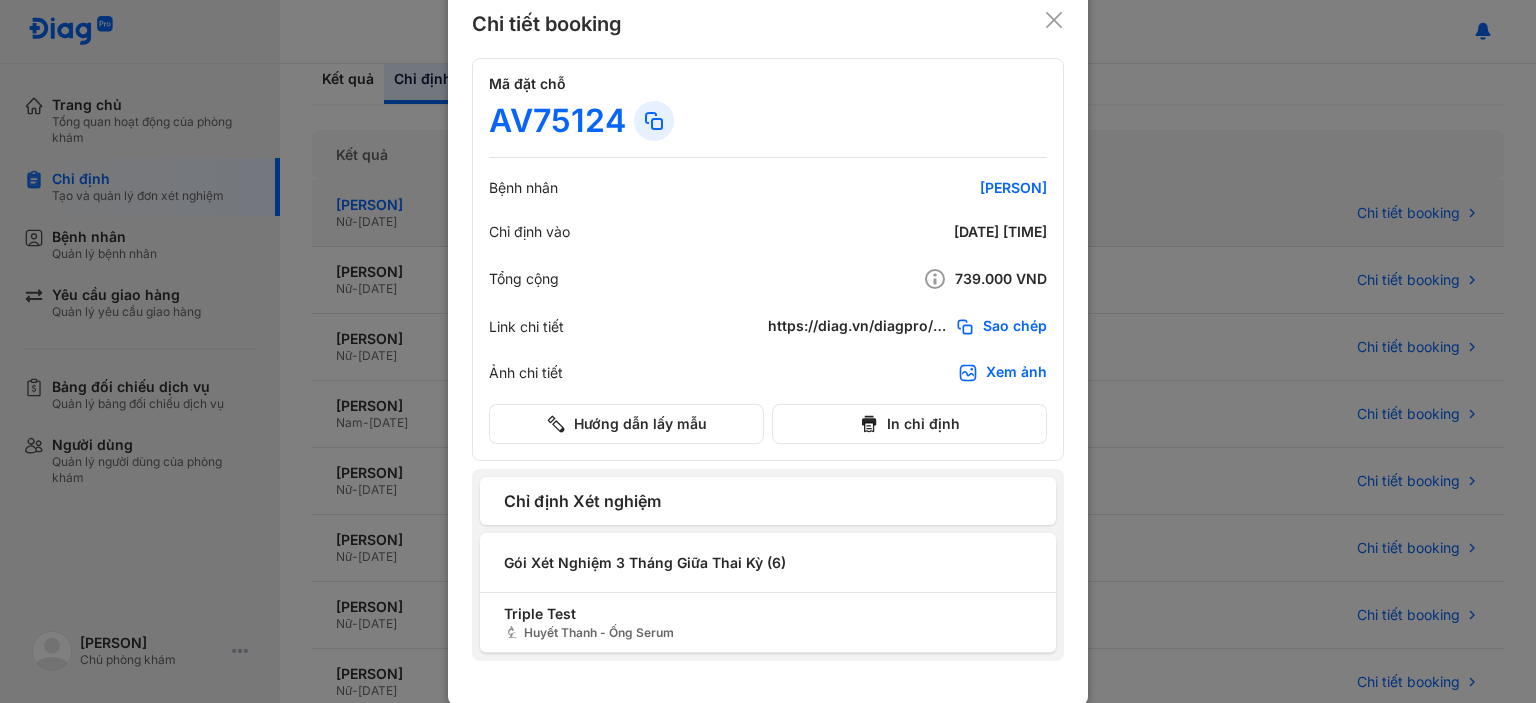 scroll, scrollTop: 15, scrollLeft: 0, axis: vertical 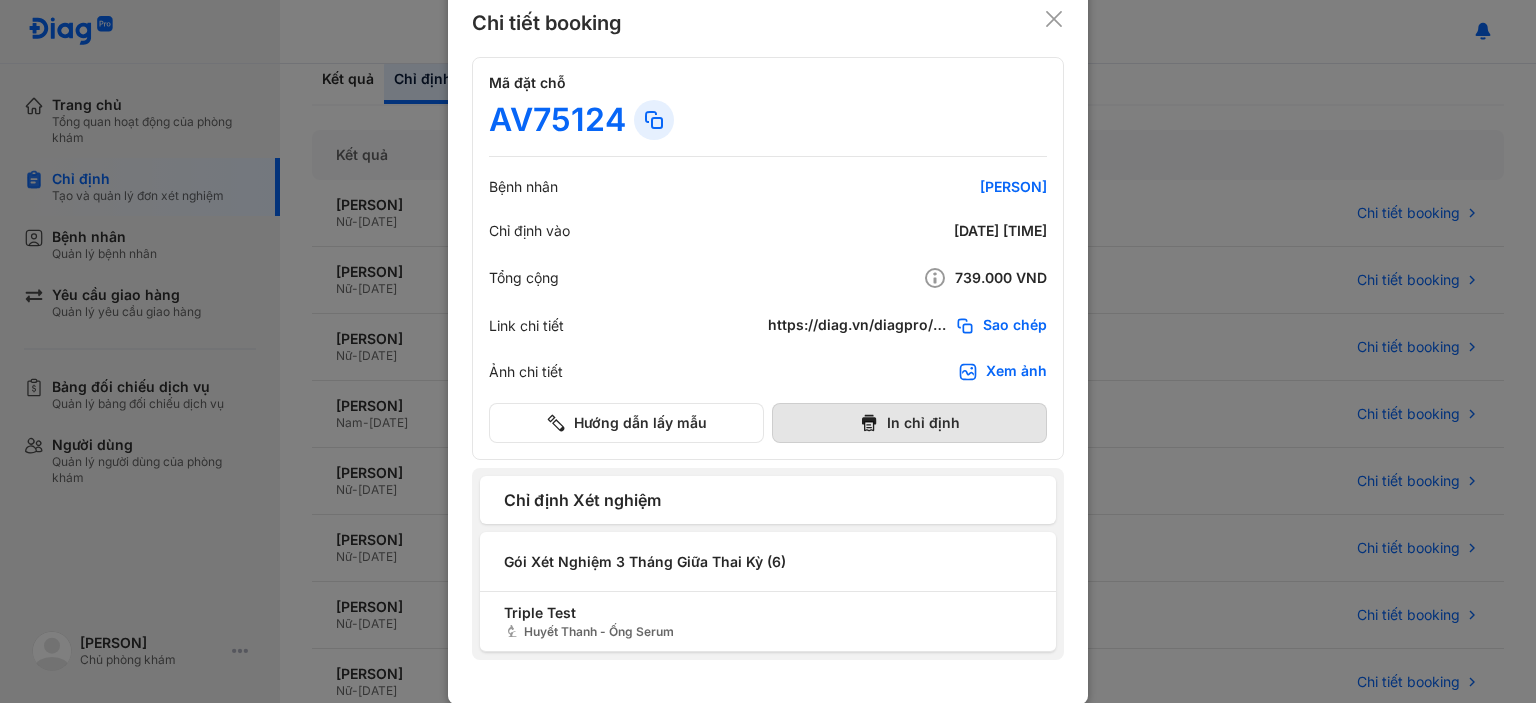 click 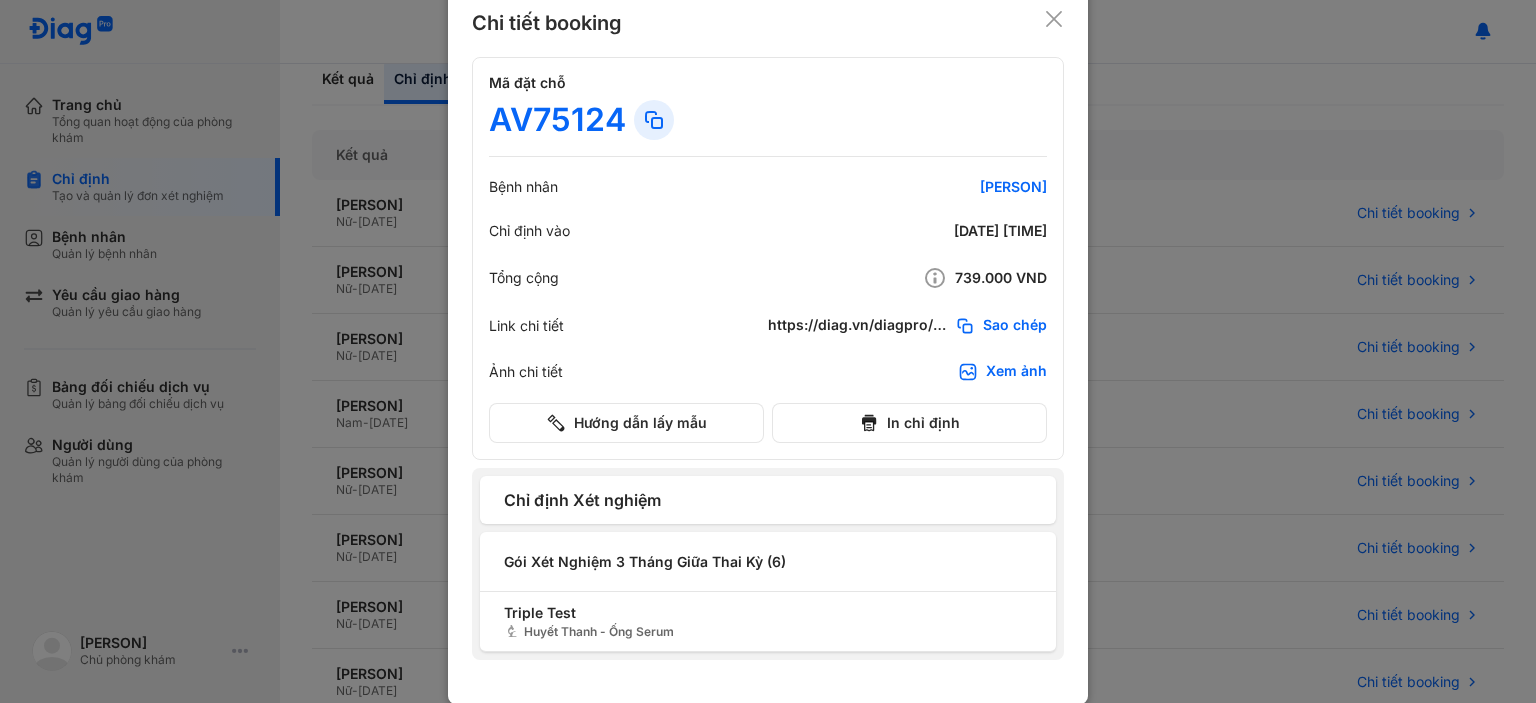 click 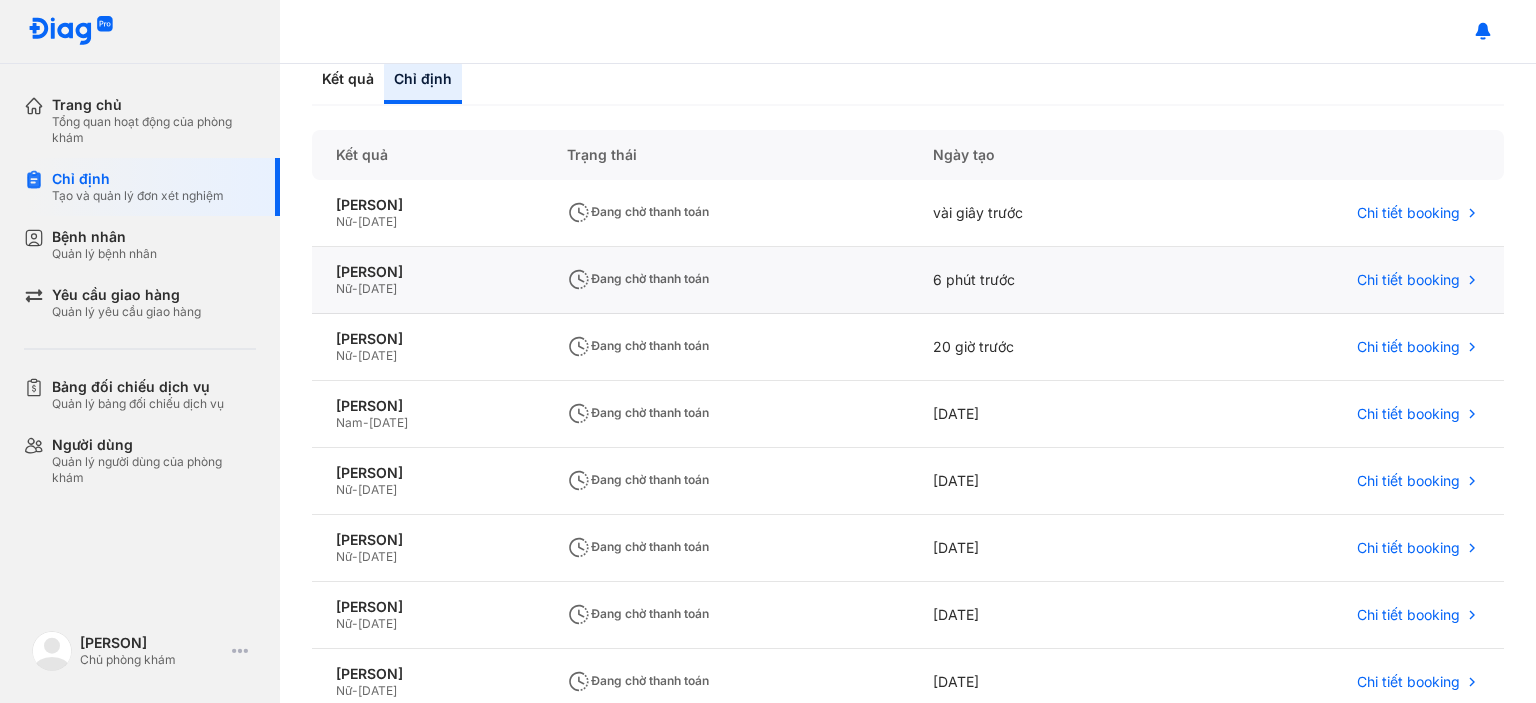click on "6 phút trước" 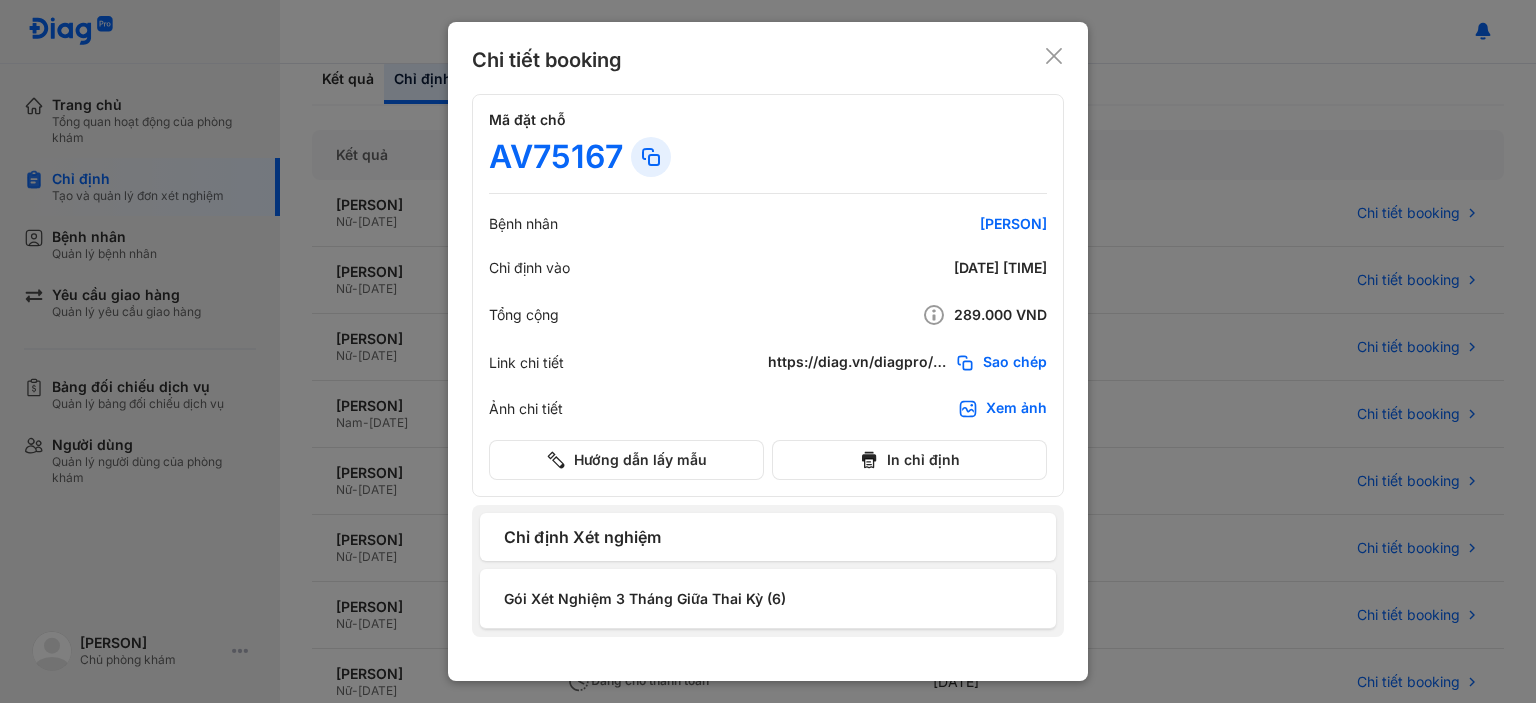 click 